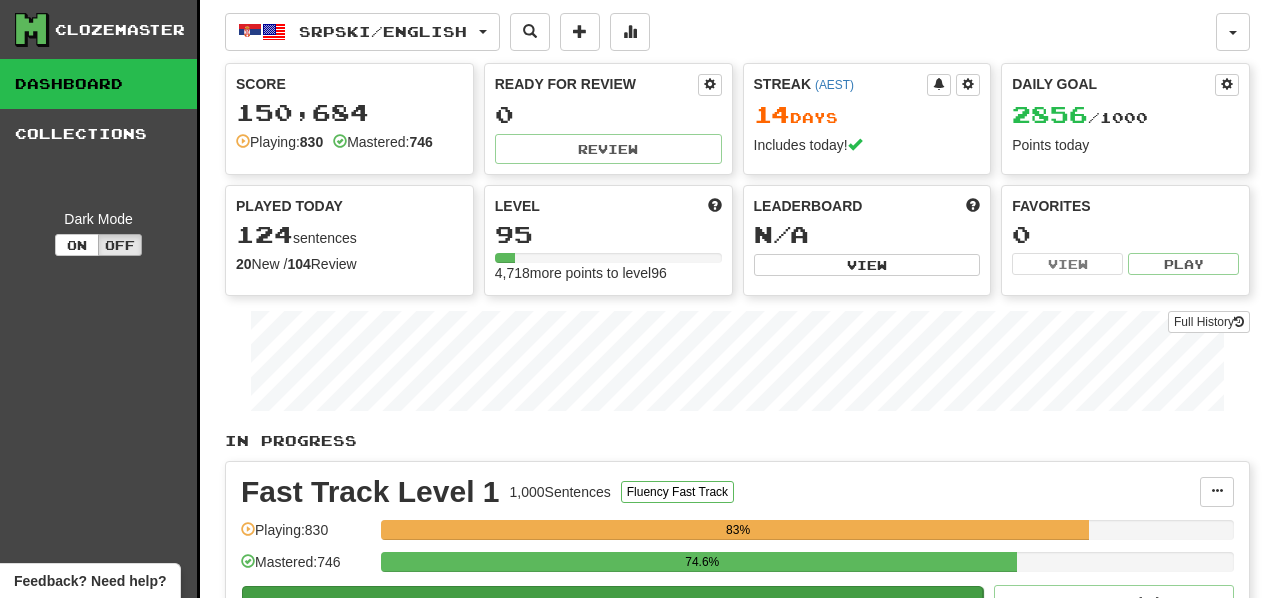 scroll, scrollTop: 225, scrollLeft: 0, axis: vertical 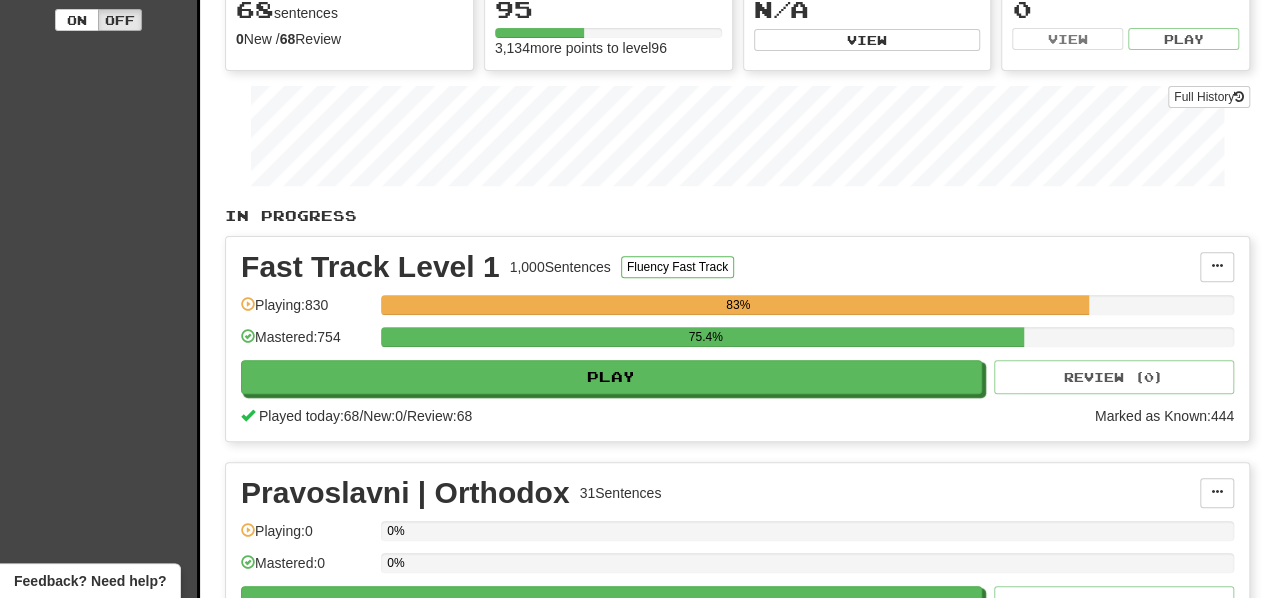 click on "Fast Track Level 1 1,000  Sentences Fluency Fast Track Manage Sentences Unpin from Dashboard  Playing:  830 83%  Mastered:  754 75.4% Play Review ( 0 )   Played today:  68  /  New:  0  /  Review:  68 Marked as Known:  444" at bounding box center [737, 339] 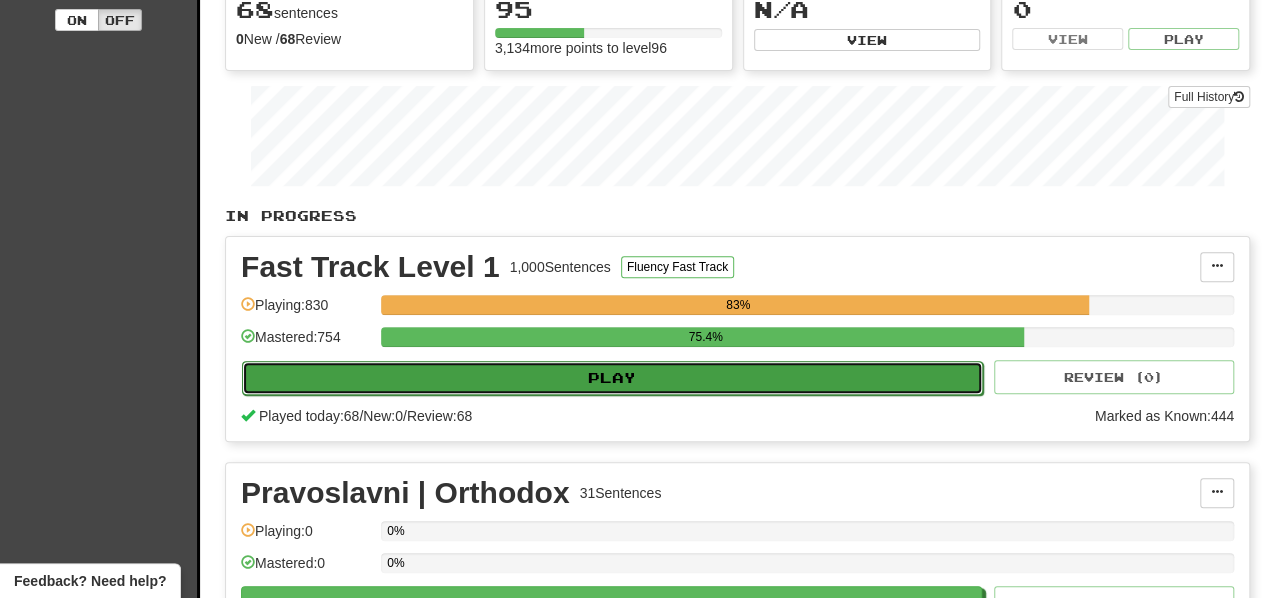 click on "Play" at bounding box center (612, 378) 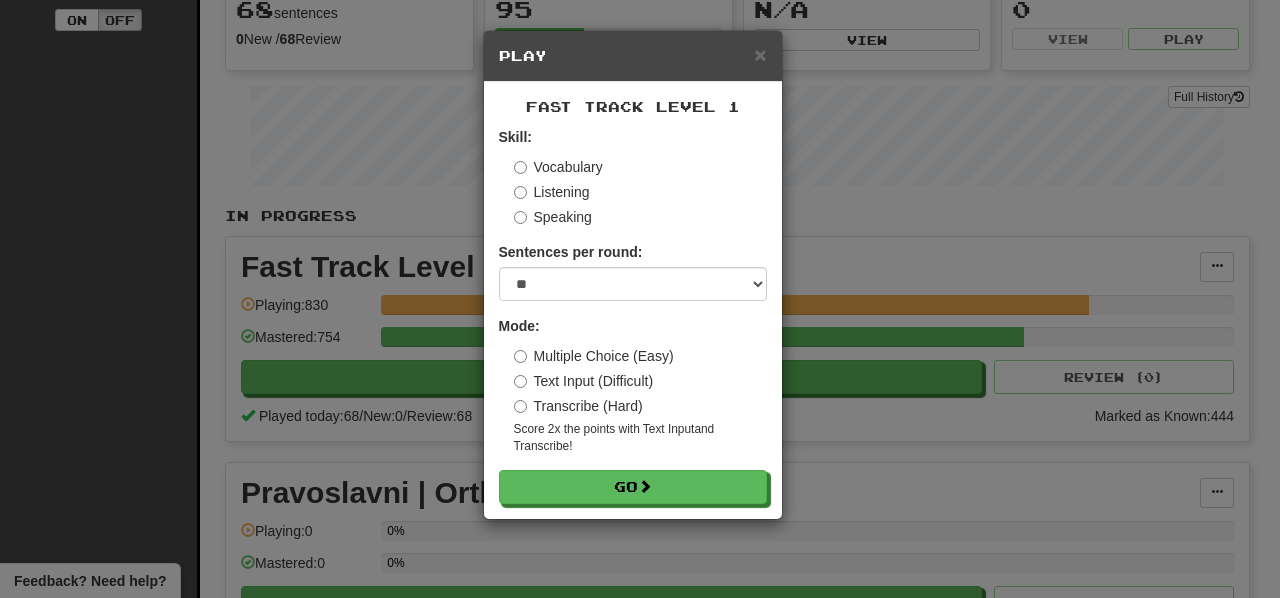 click on "Mode: Multiple Choice (Easy) Text Input (Difficult) Transcribe (Hard) Score 2x the points with Text Input  and Transcribe !" at bounding box center (633, 385) 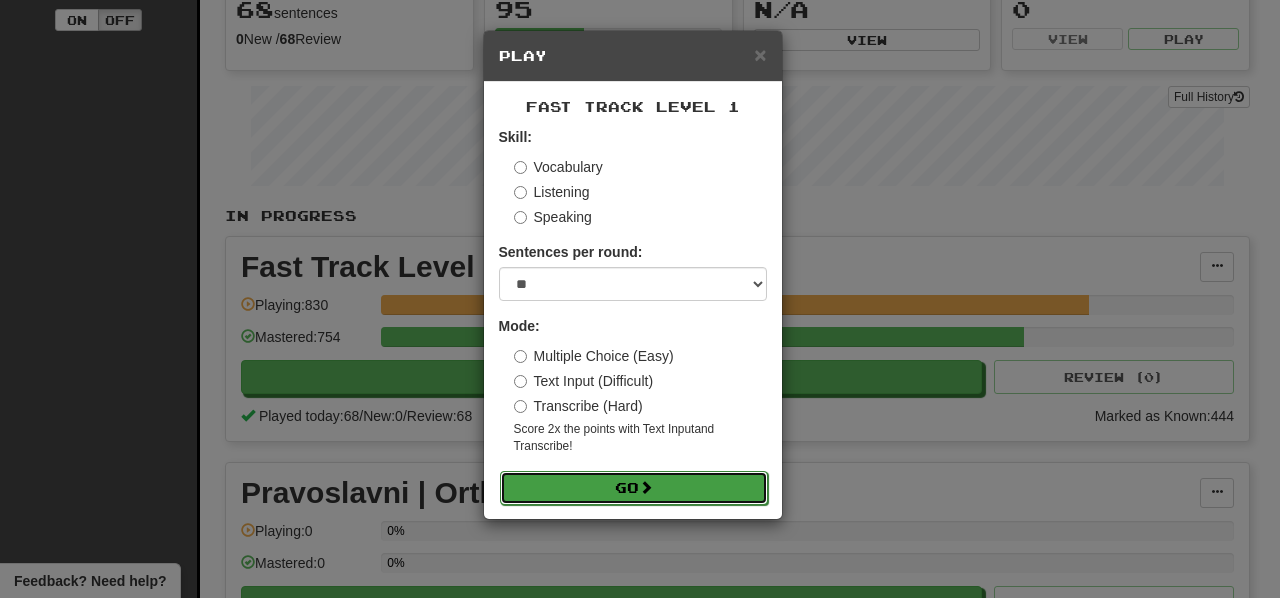 click on "Go" at bounding box center [634, 488] 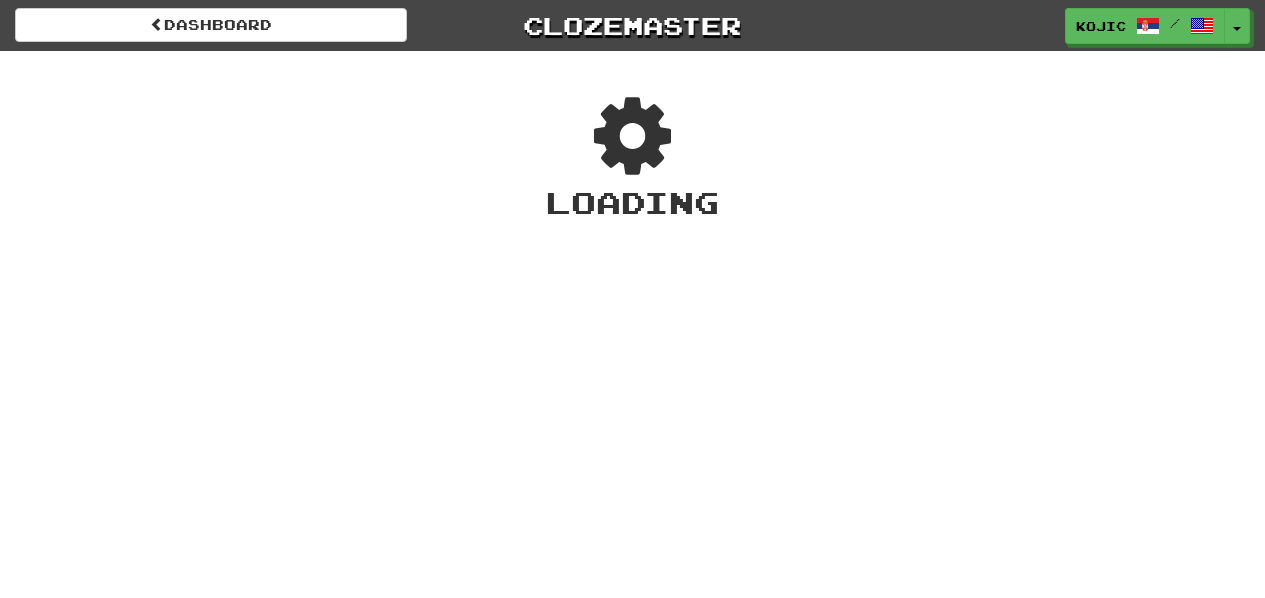 scroll, scrollTop: 0, scrollLeft: 0, axis: both 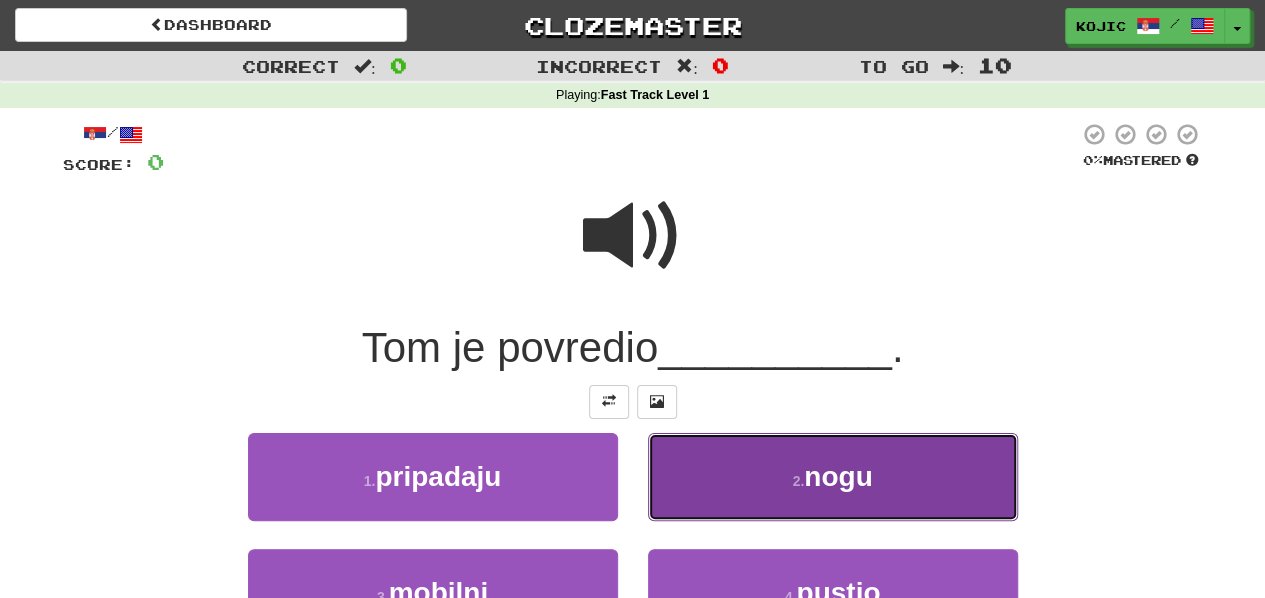 click on "2 .  nogu" at bounding box center (833, 476) 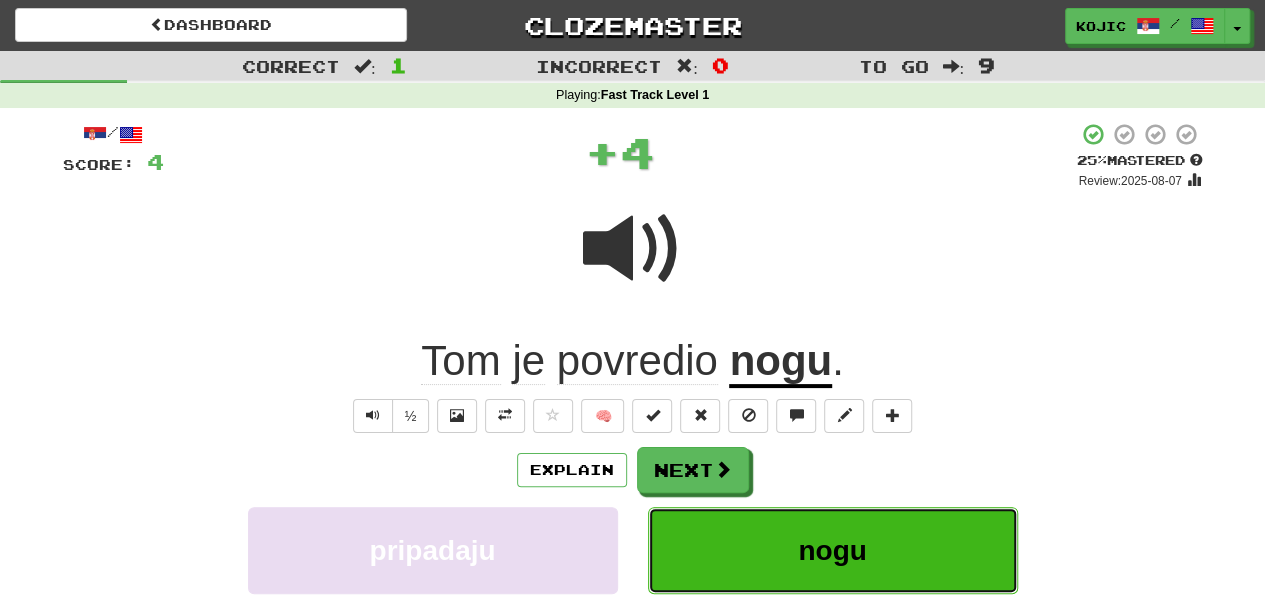 type 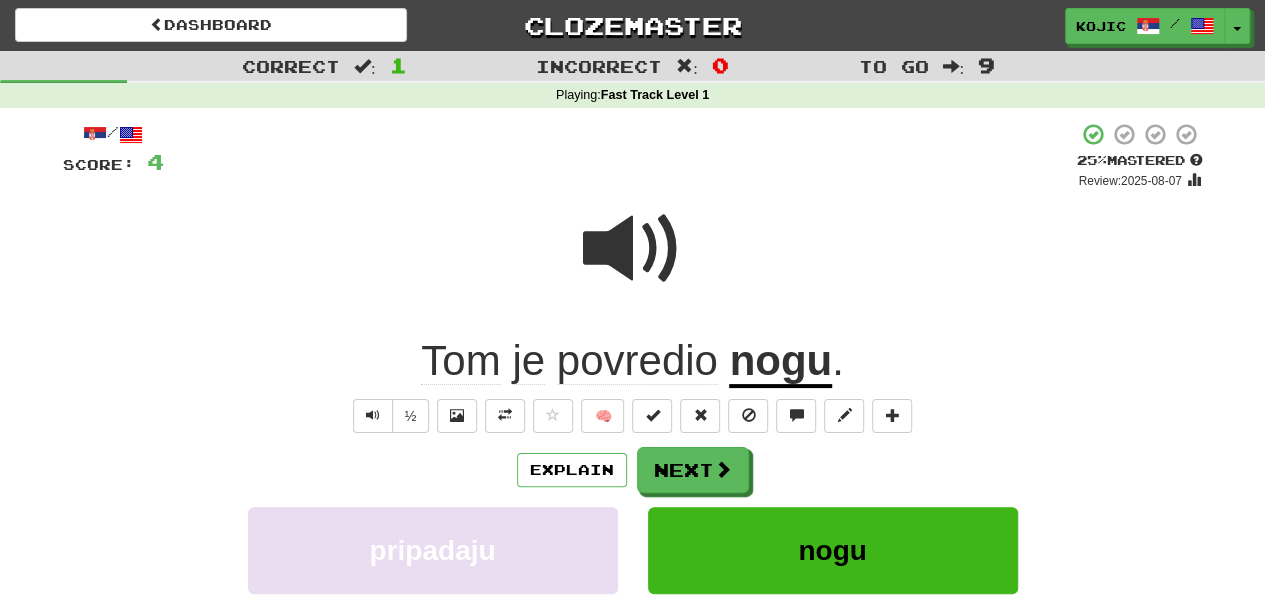 click at bounding box center [633, 262] 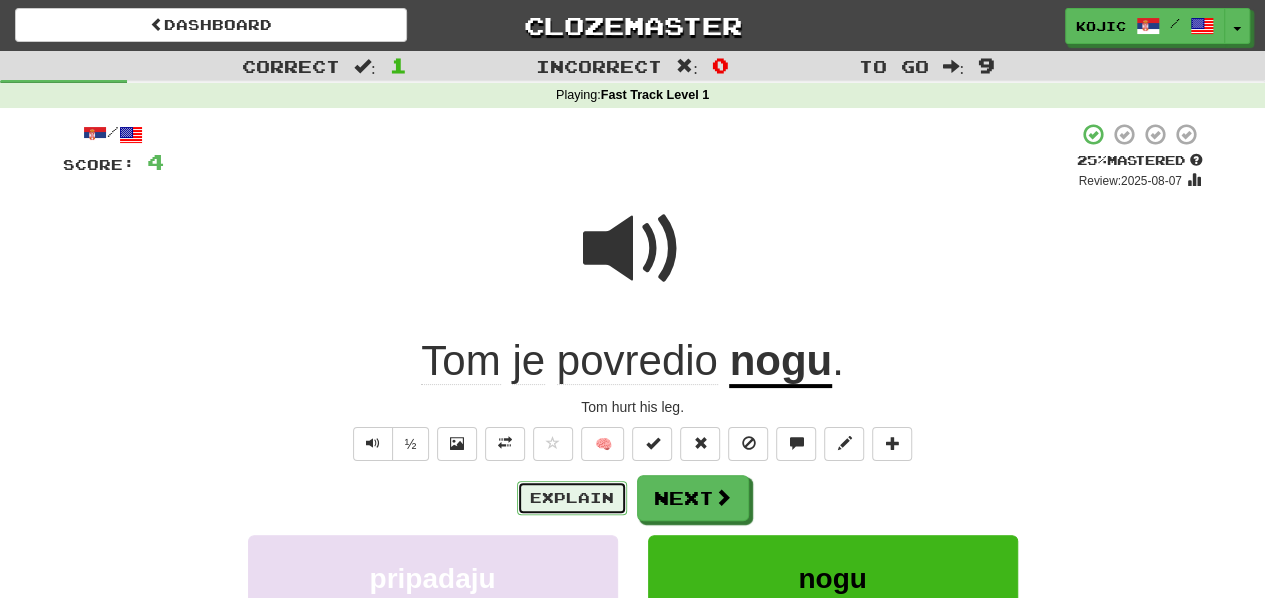 click on "Explain" at bounding box center [572, 498] 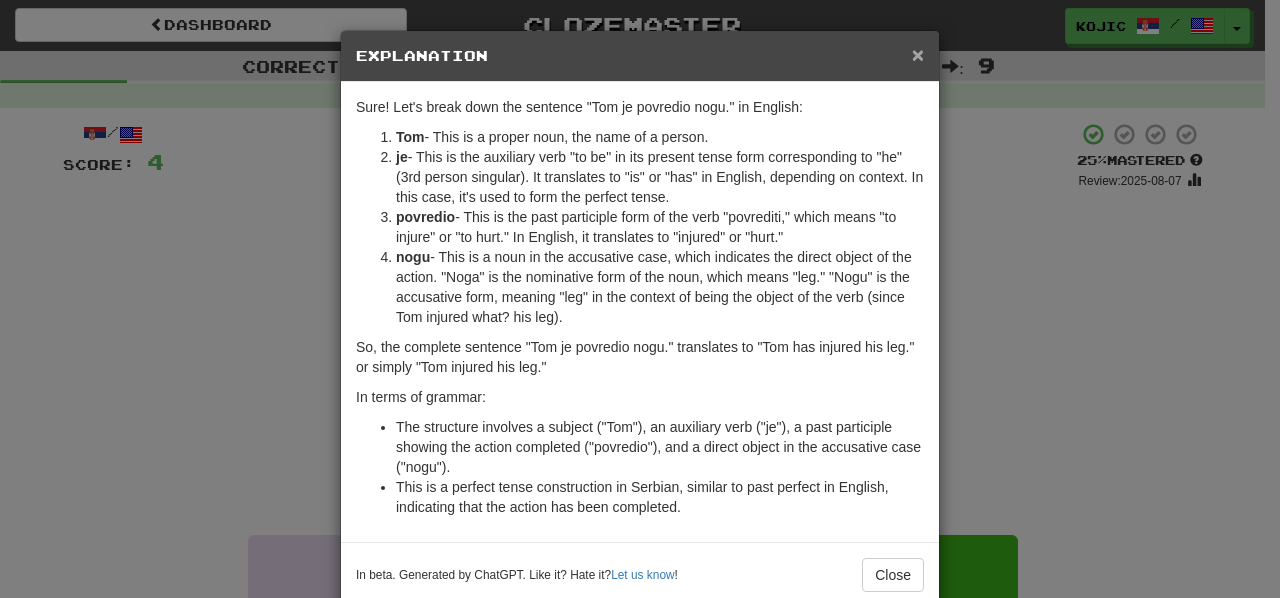 click on "×" at bounding box center (918, 54) 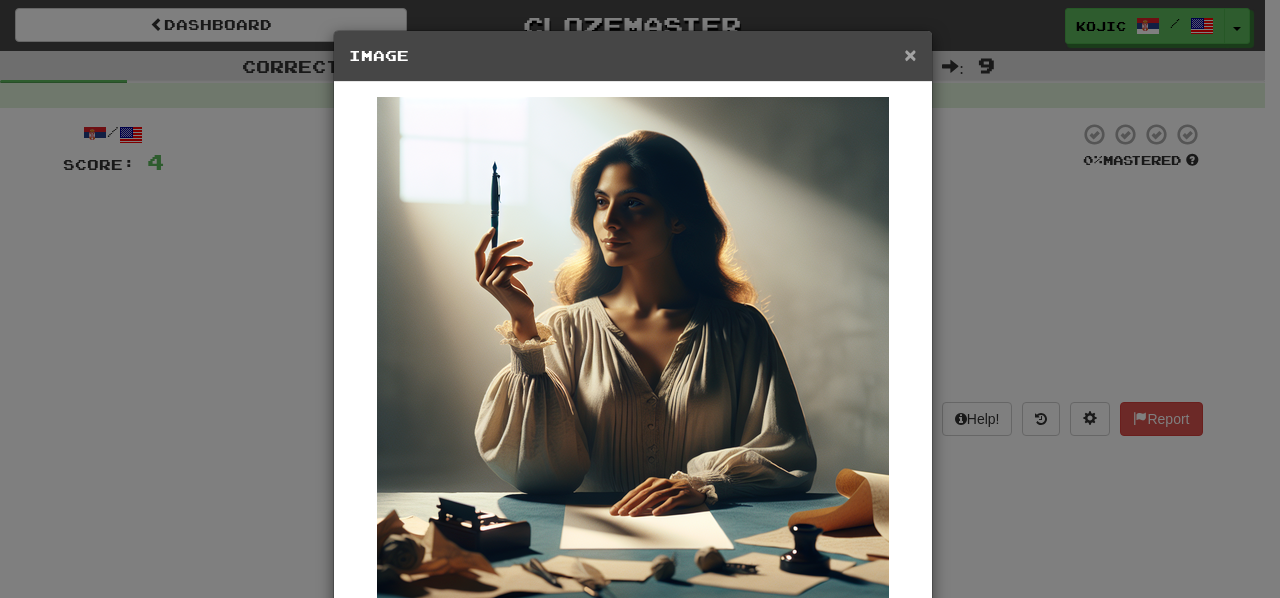 click on "×" at bounding box center (910, 54) 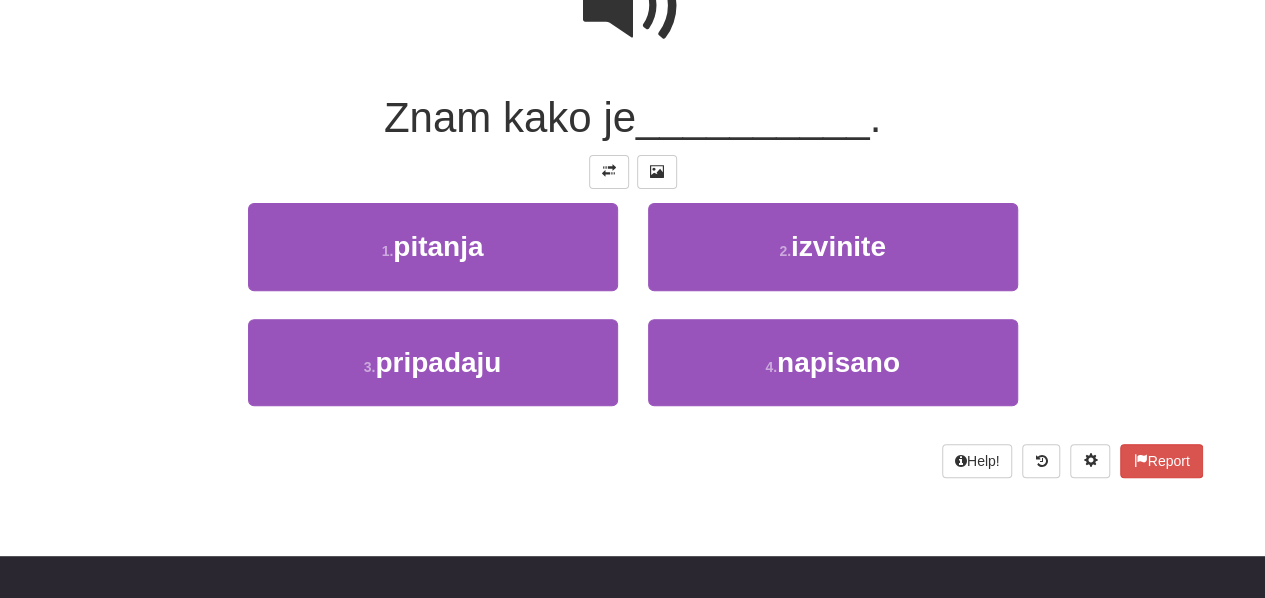 scroll, scrollTop: 240, scrollLeft: 0, axis: vertical 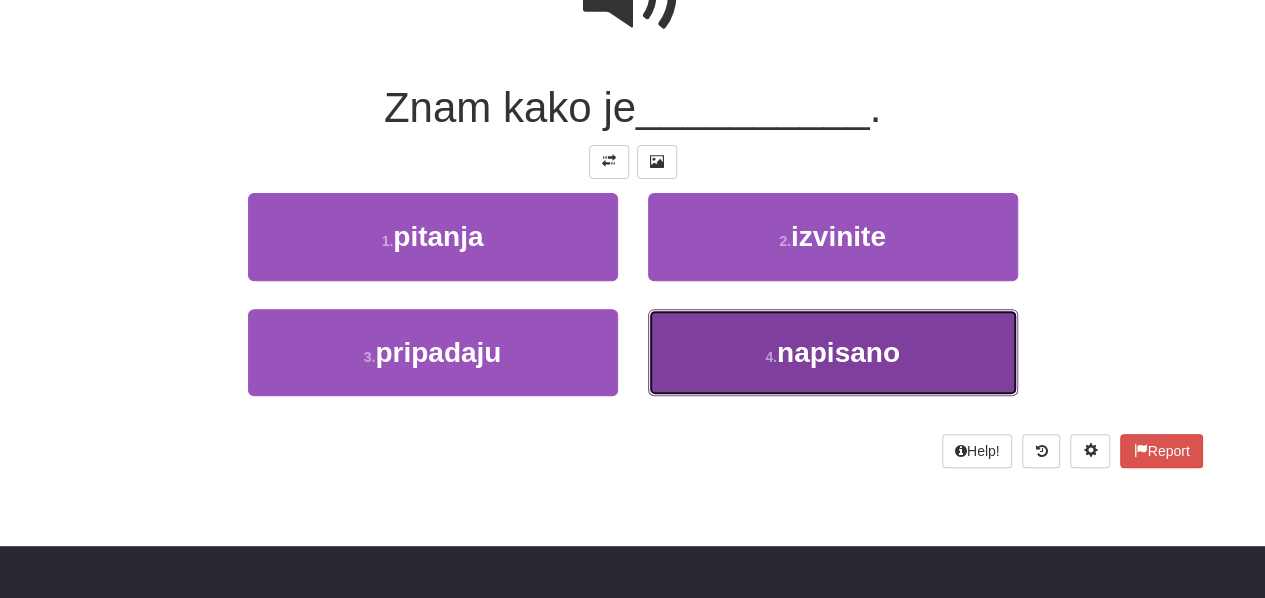 click on "napisano" at bounding box center [838, 352] 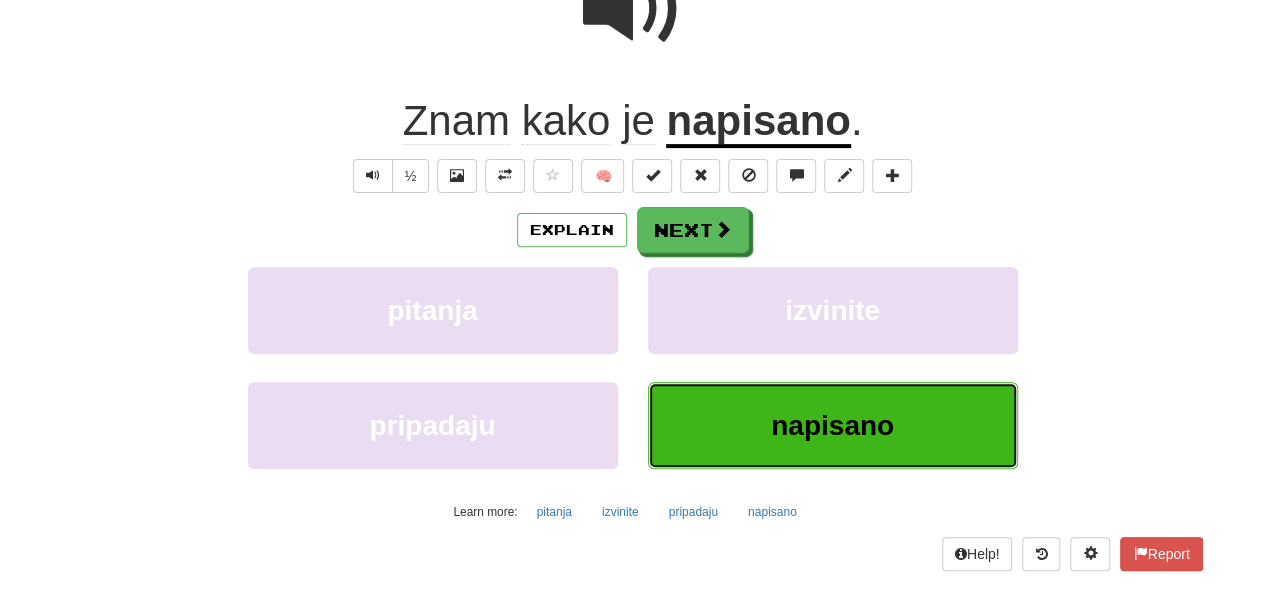scroll, scrollTop: 253, scrollLeft: 0, axis: vertical 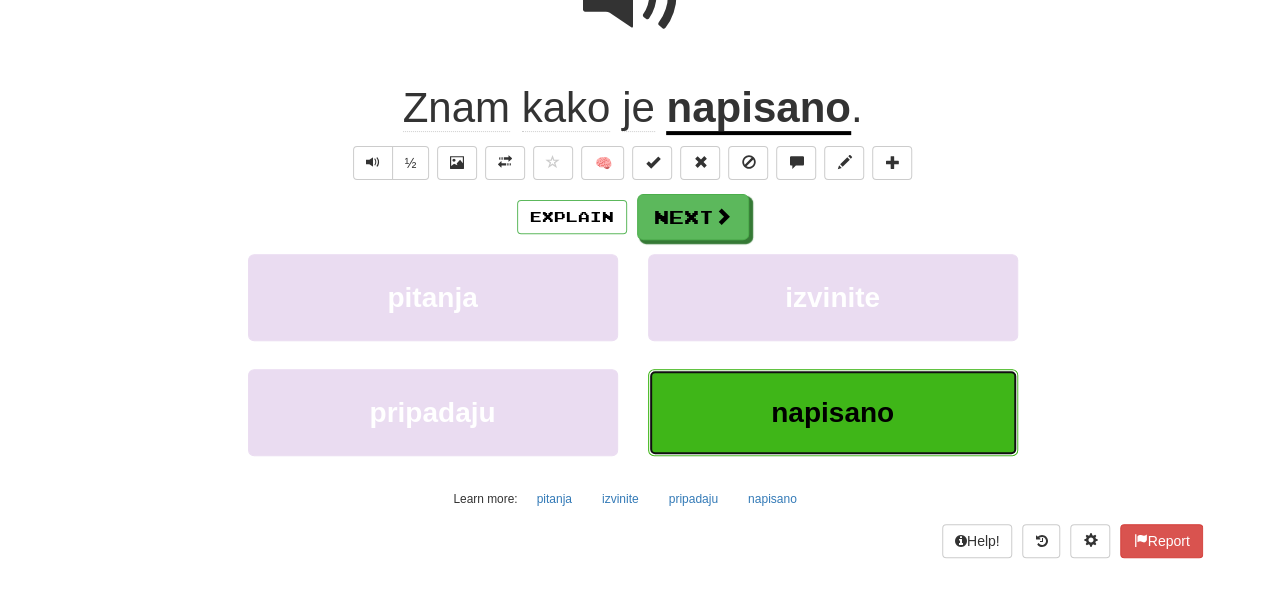 type 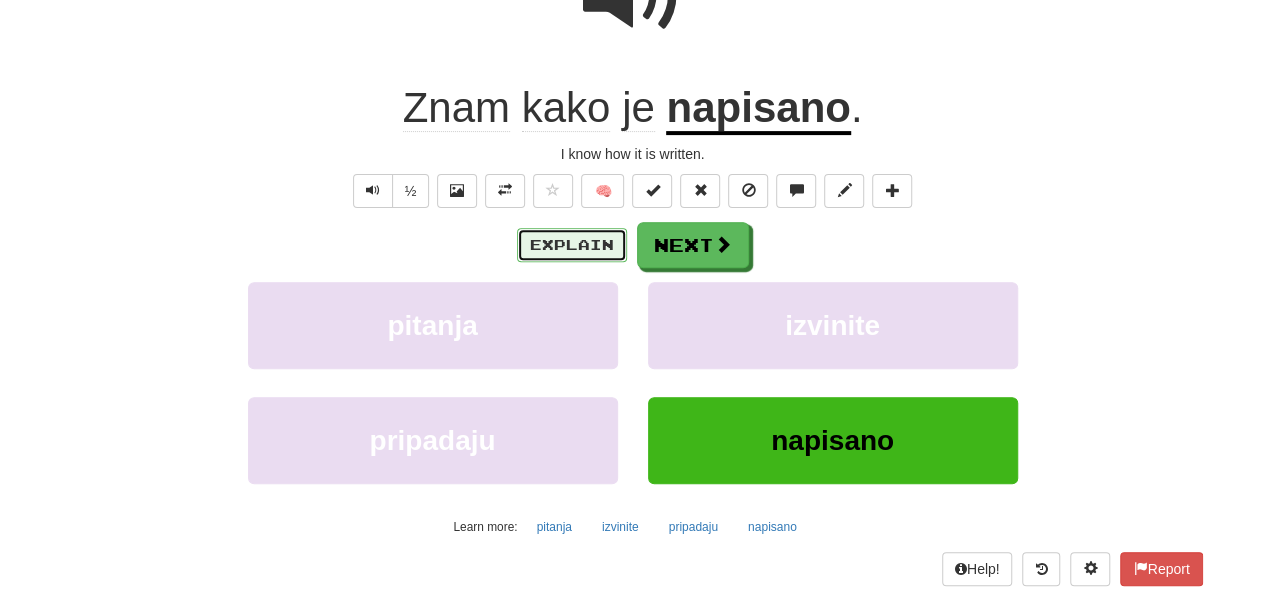 click on "Explain" at bounding box center (572, 245) 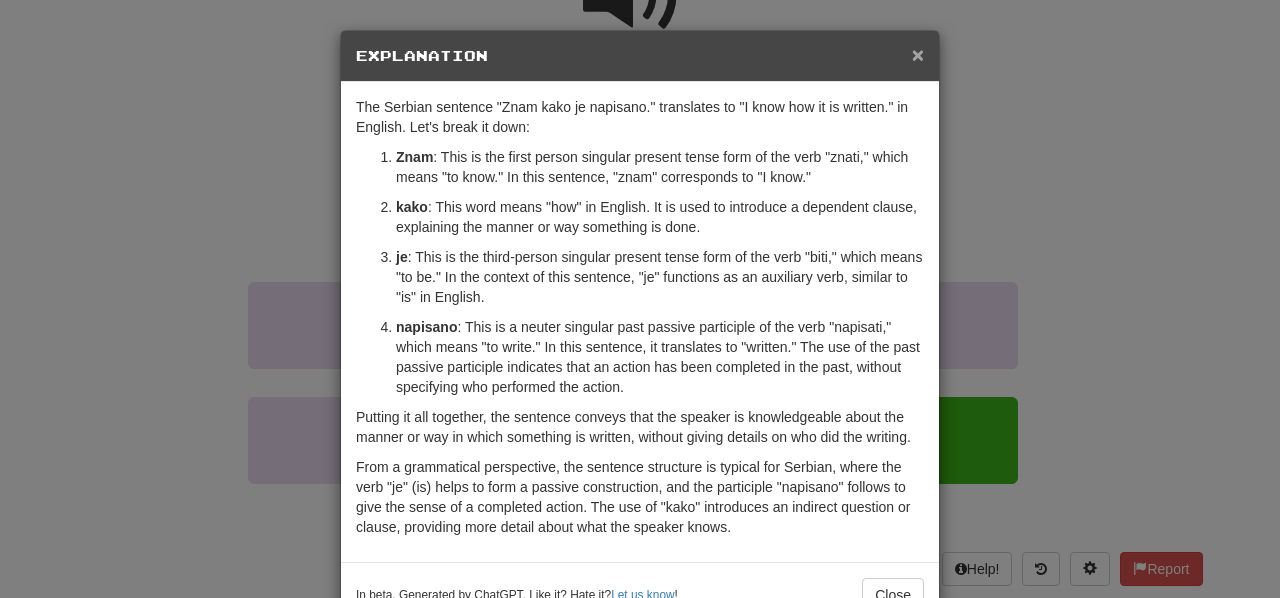 click on "×" at bounding box center [918, 54] 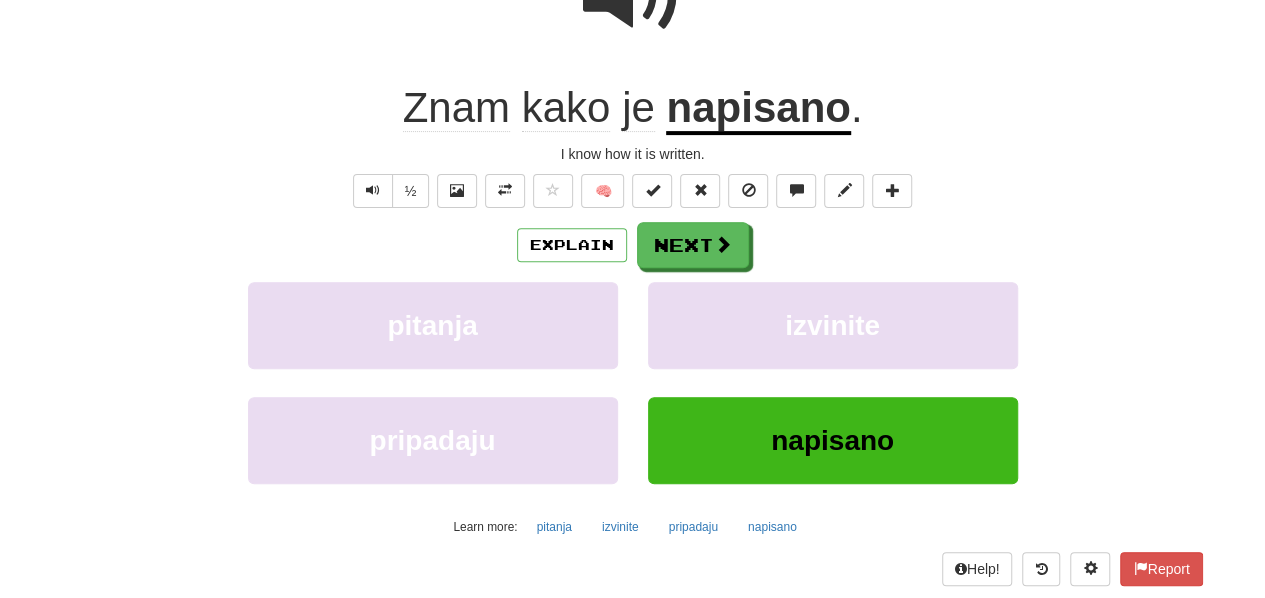 scroll, scrollTop: 0, scrollLeft: 0, axis: both 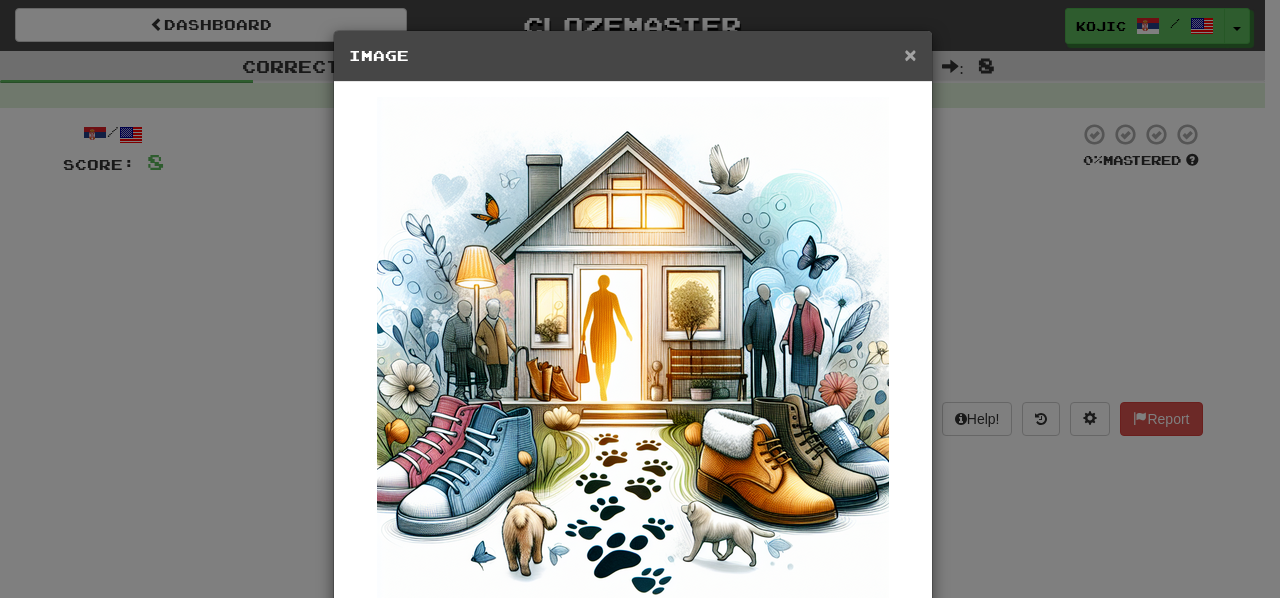 click on "×" at bounding box center (910, 54) 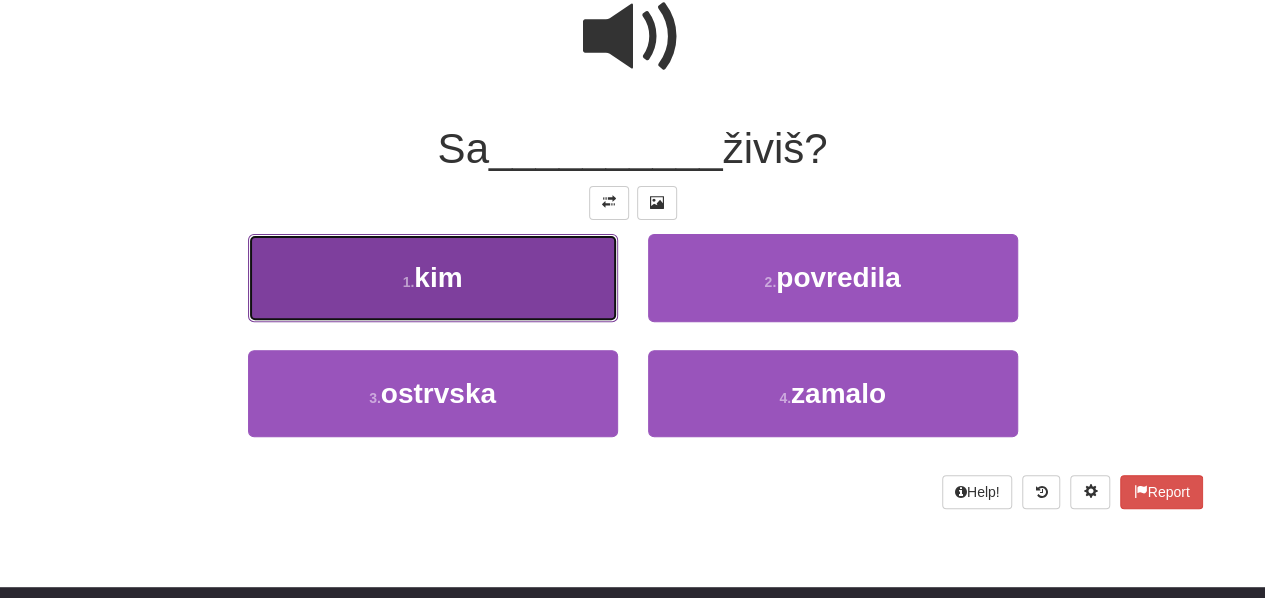 click on "1 .  kim" at bounding box center (433, 277) 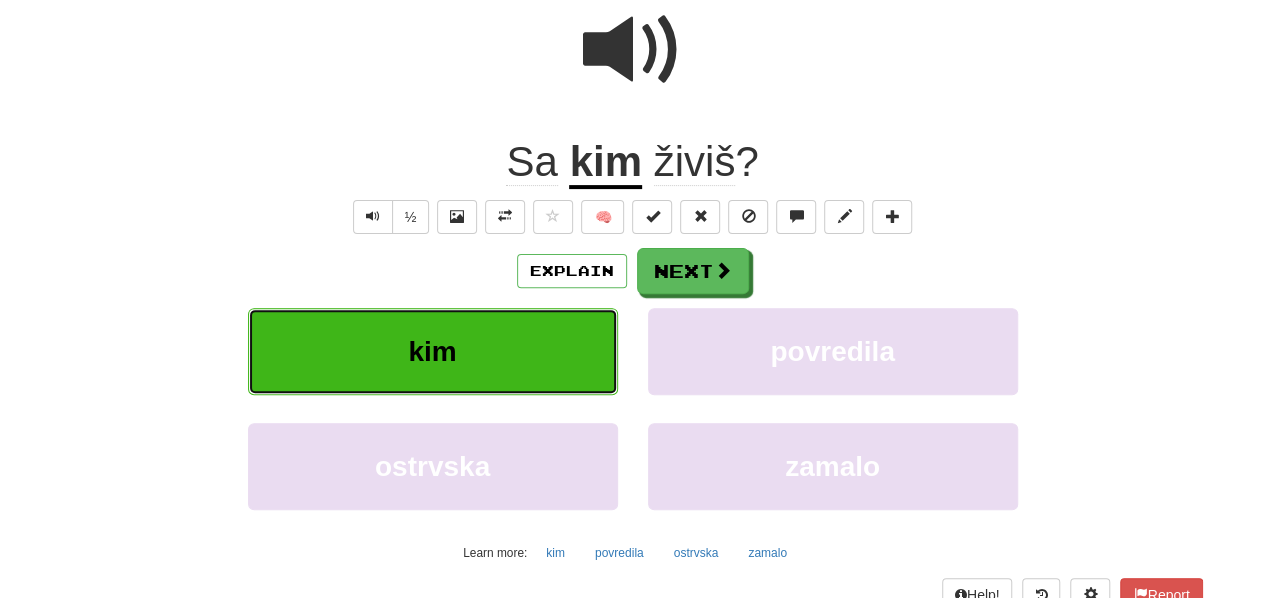 scroll, scrollTop: 212, scrollLeft: 0, axis: vertical 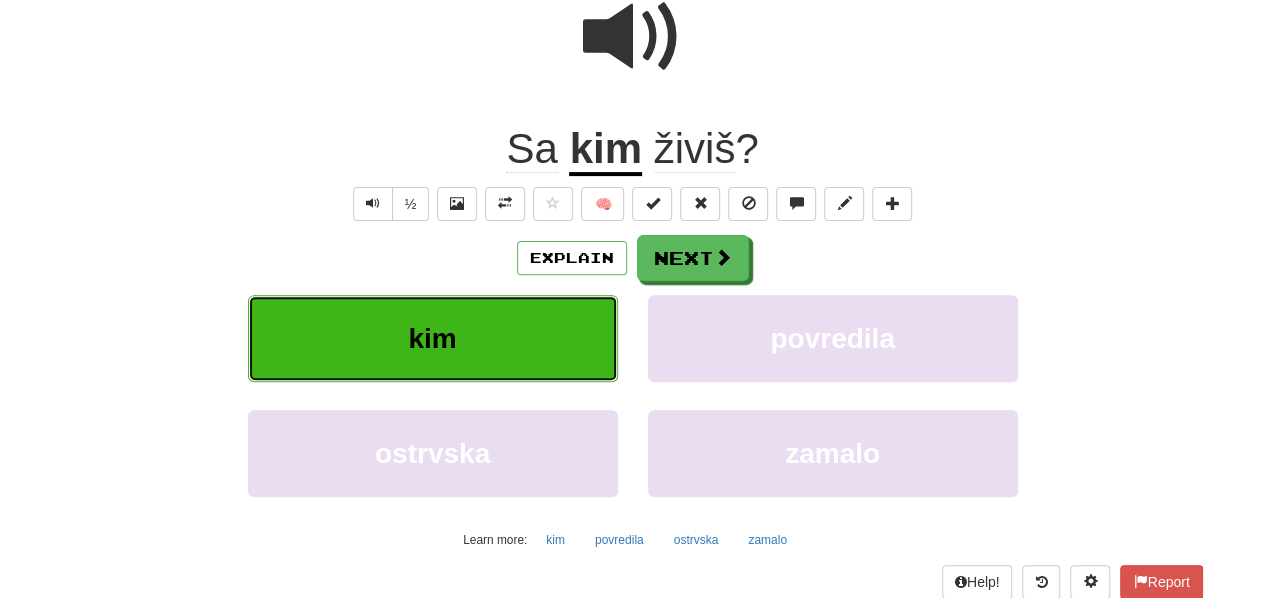 type 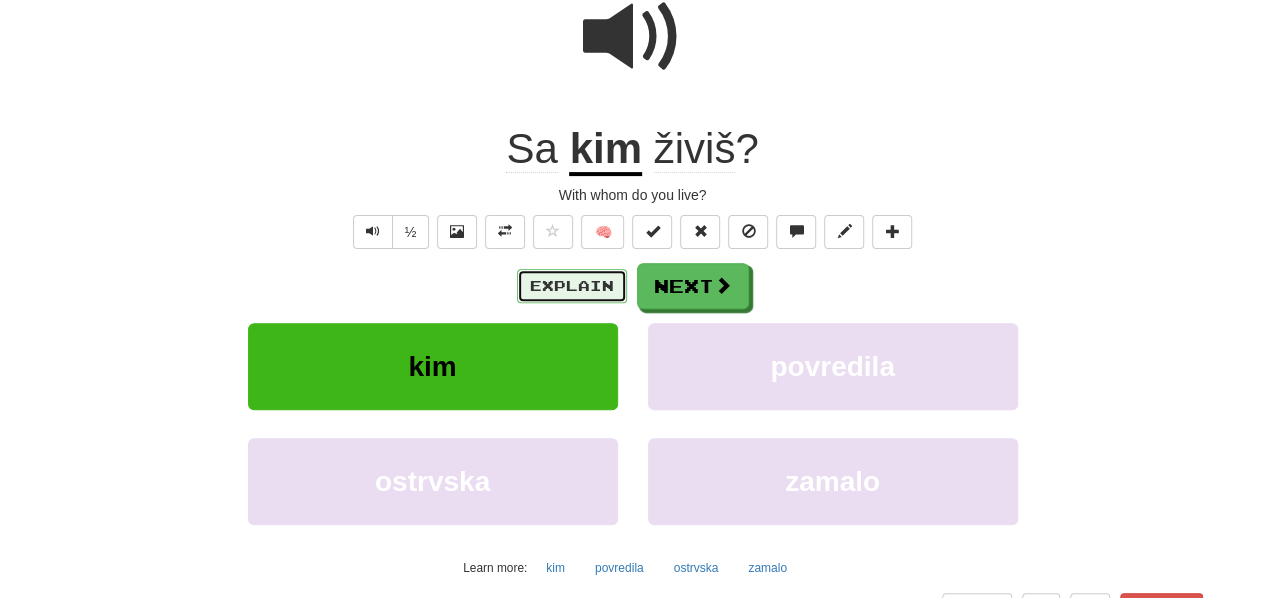 click on "Explain" at bounding box center (572, 286) 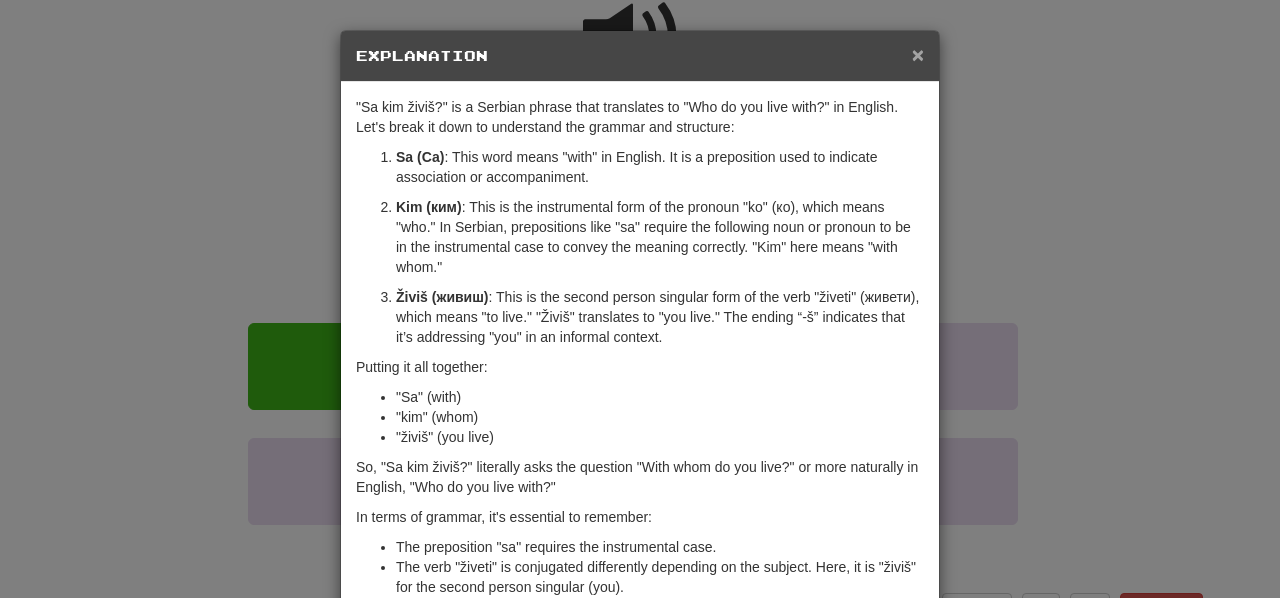 click on "×" at bounding box center (918, 54) 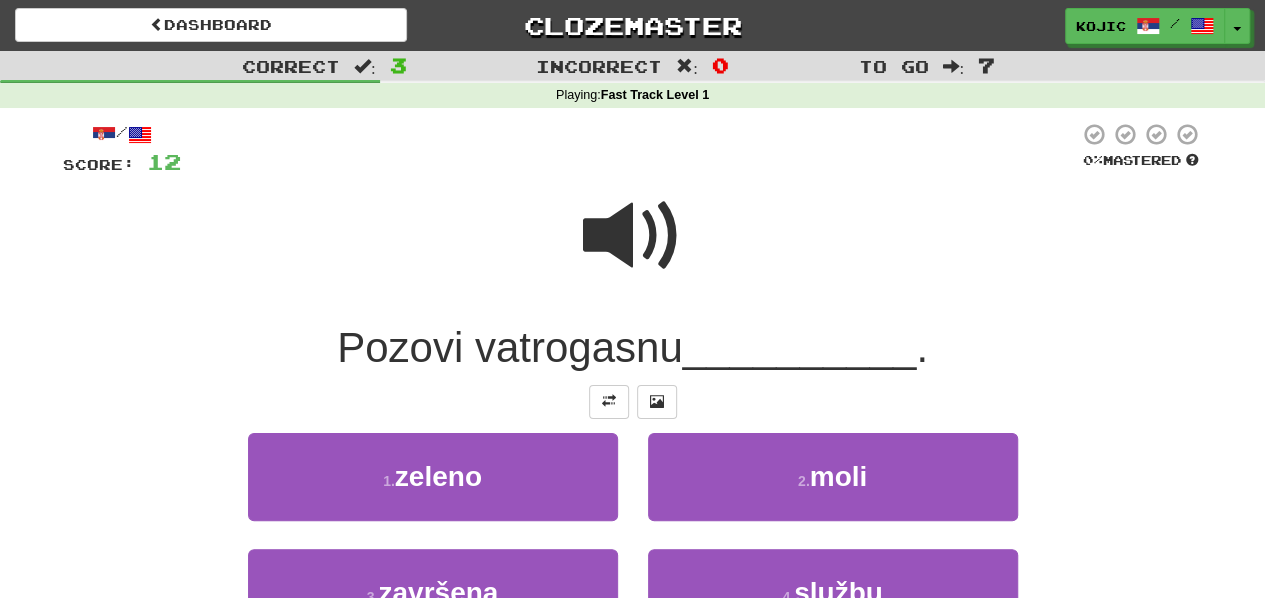 scroll, scrollTop: 178, scrollLeft: 0, axis: vertical 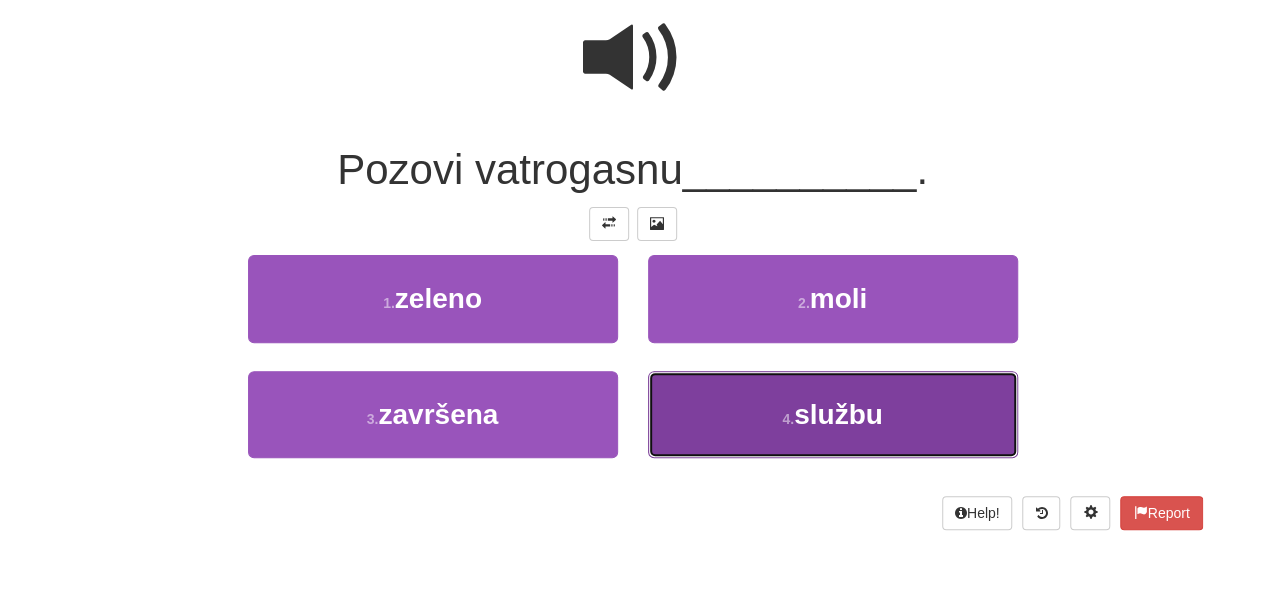click on "4 .  službu" at bounding box center (833, 414) 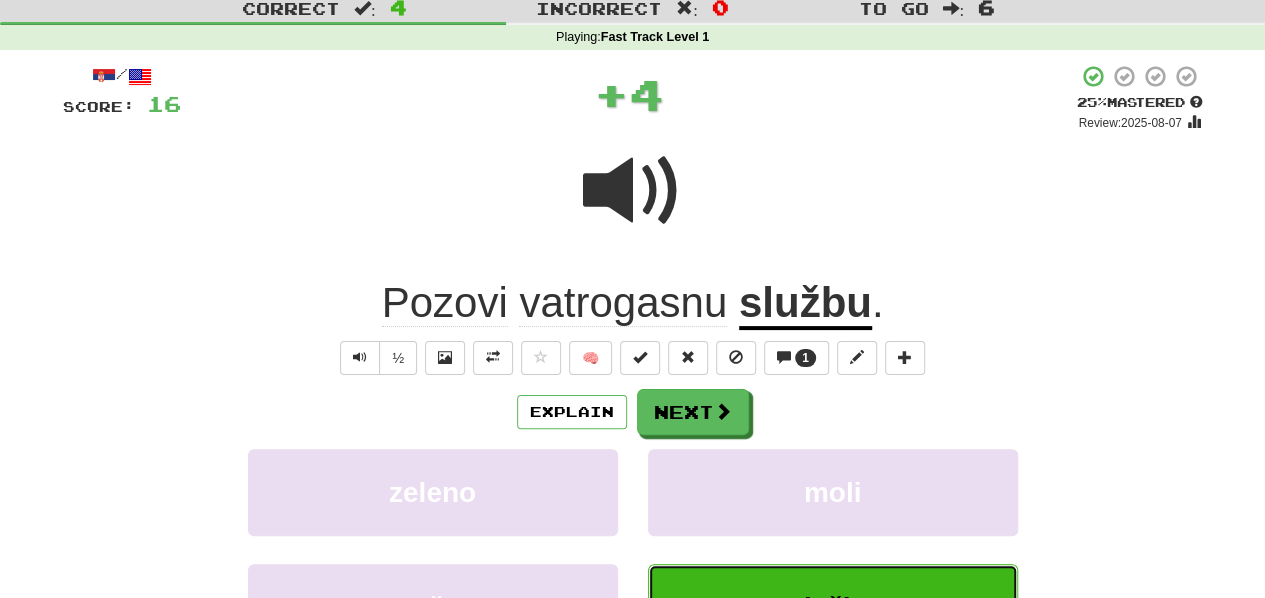 scroll, scrollTop: 56, scrollLeft: 0, axis: vertical 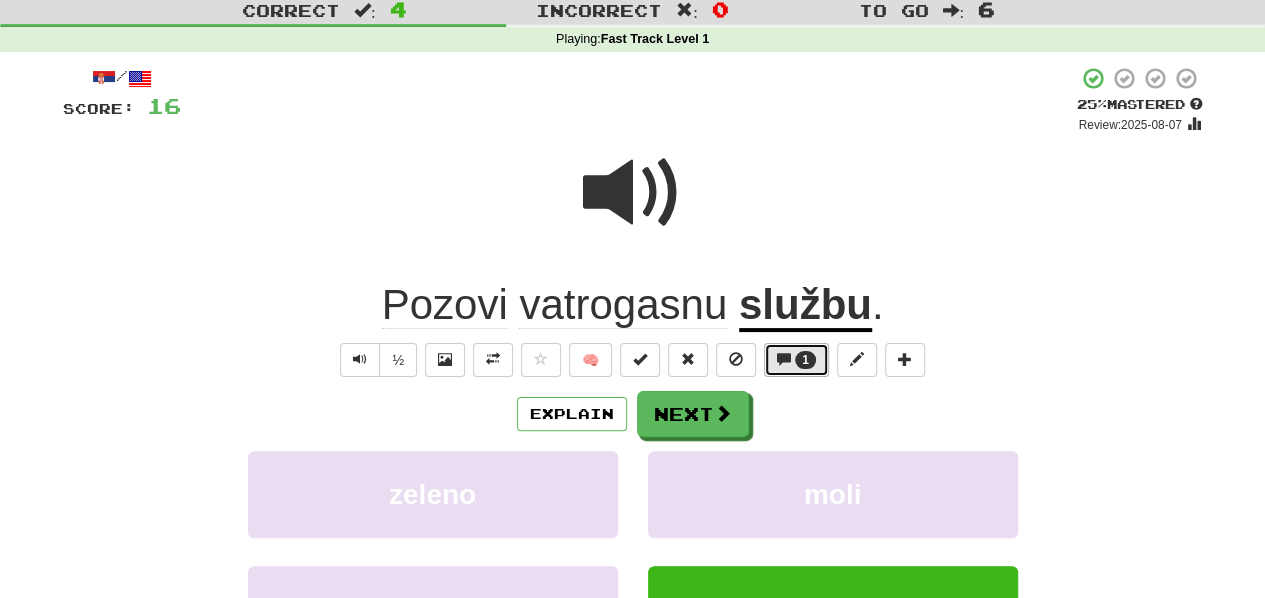 click on "1" at bounding box center [805, 360] 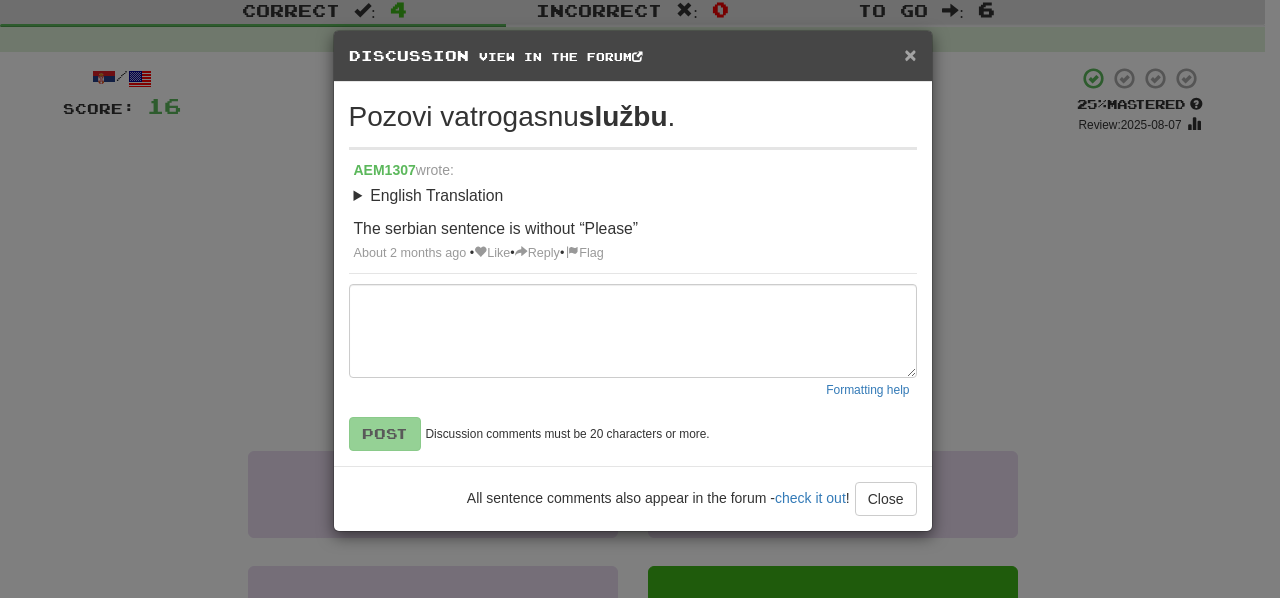 click on "×" at bounding box center (910, 54) 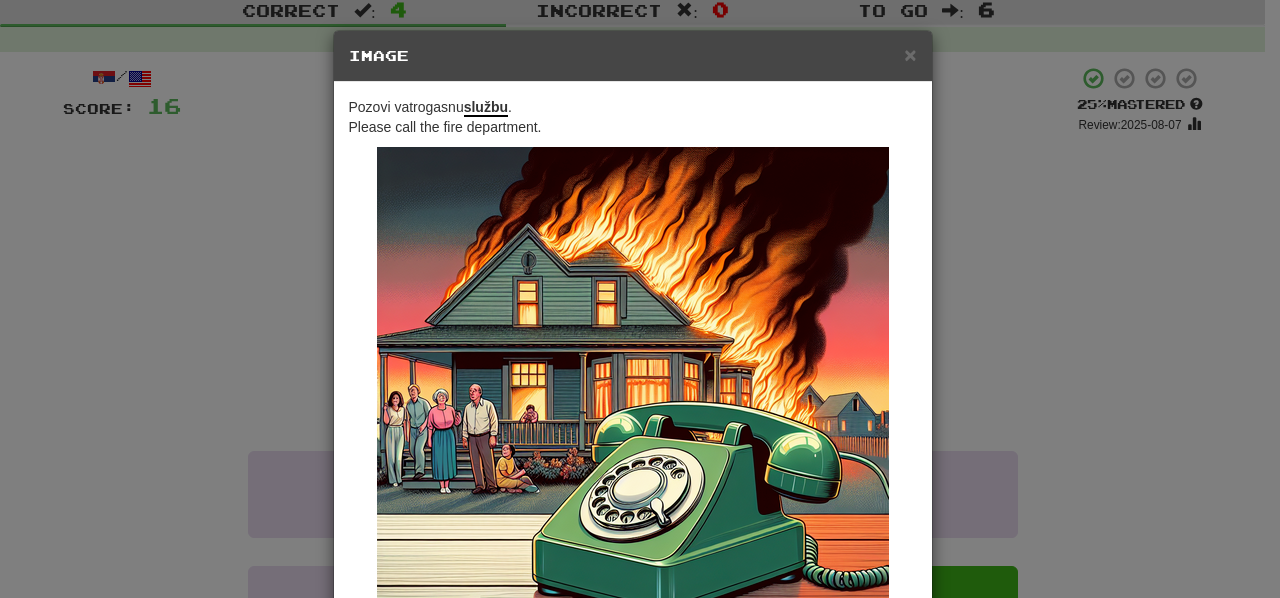 click on "× Image" at bounding box center [633, 56] 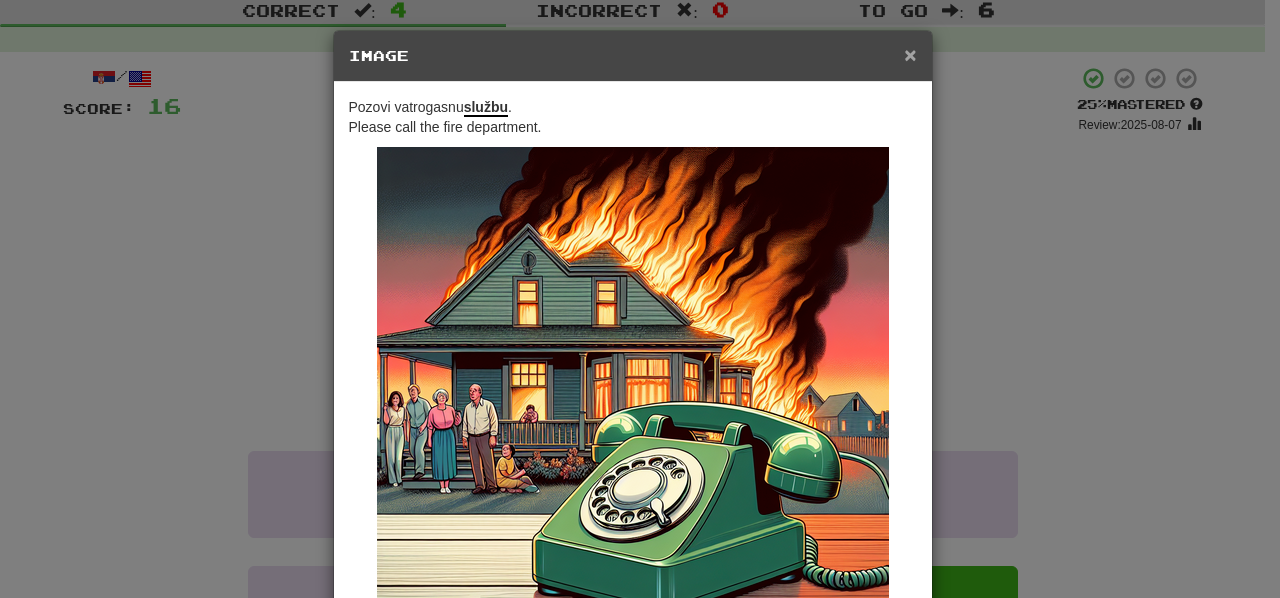 click on "×" at bounding box center [910, 54] 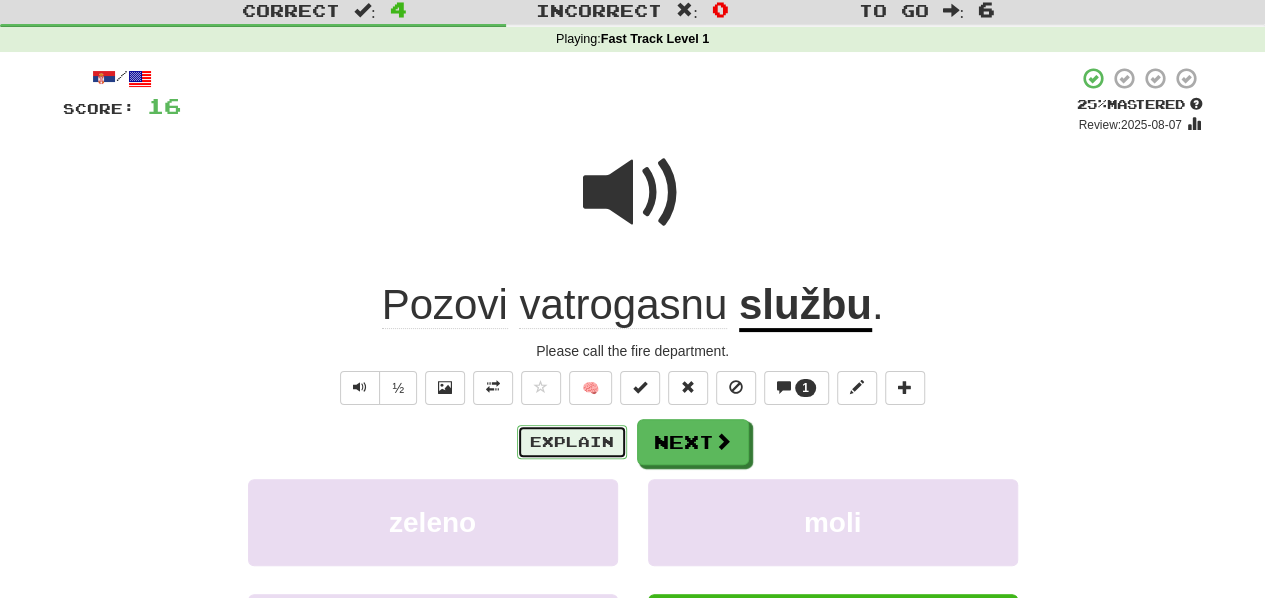 click on "Explain" at bounding box center [572, 442] 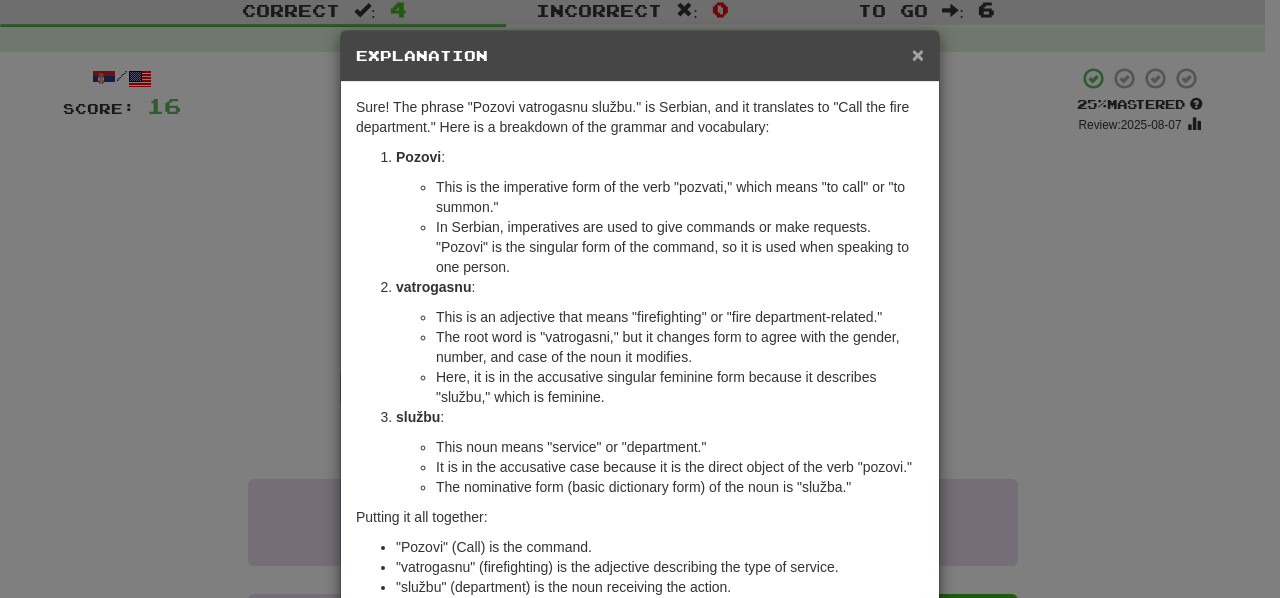 click on "×" at bounding box center (918, 54) 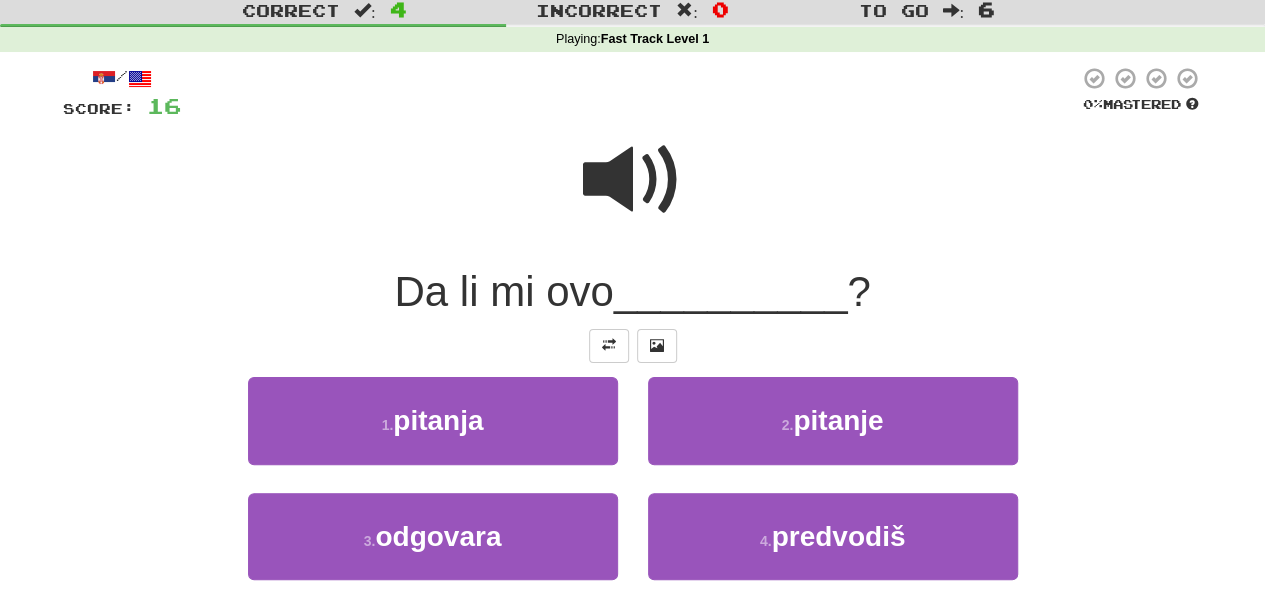 scroll, scrollTop: 158, scrollLeft: 0, axis: vertical 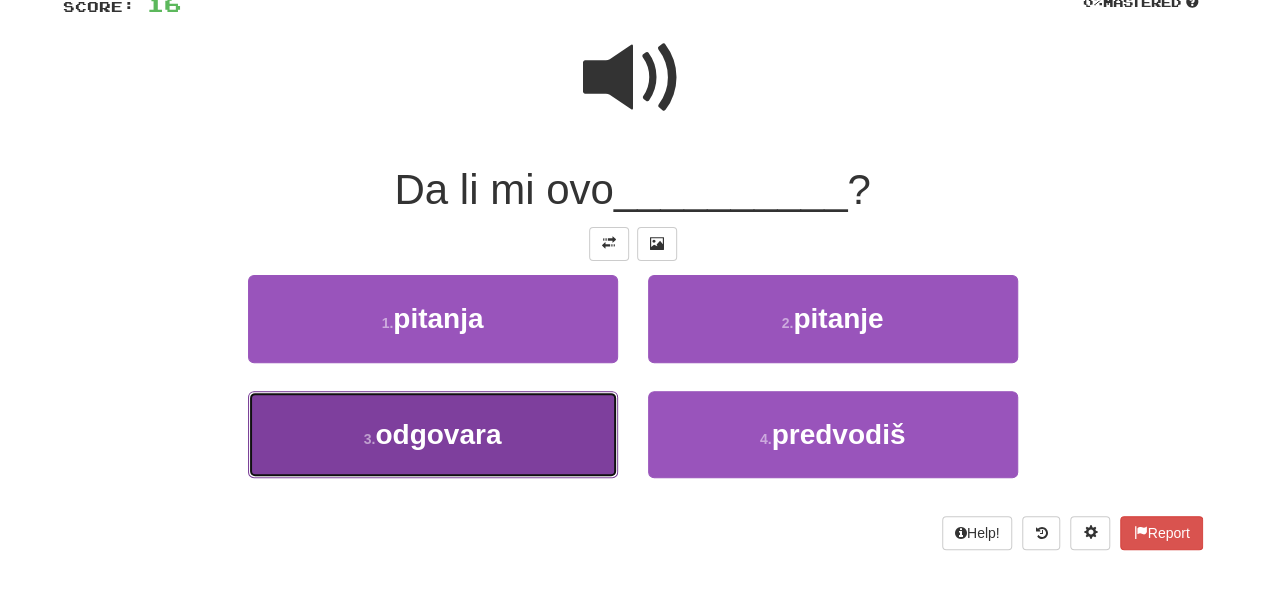 click on "3 .  odgovara" at bounding box center (433, 434) 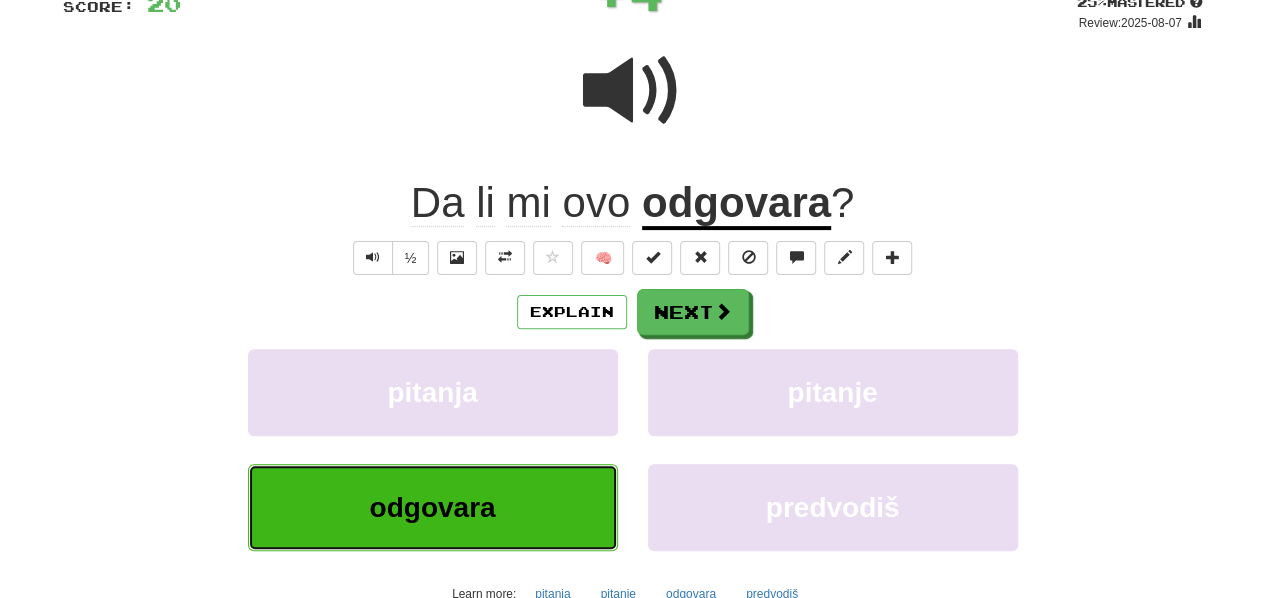 type 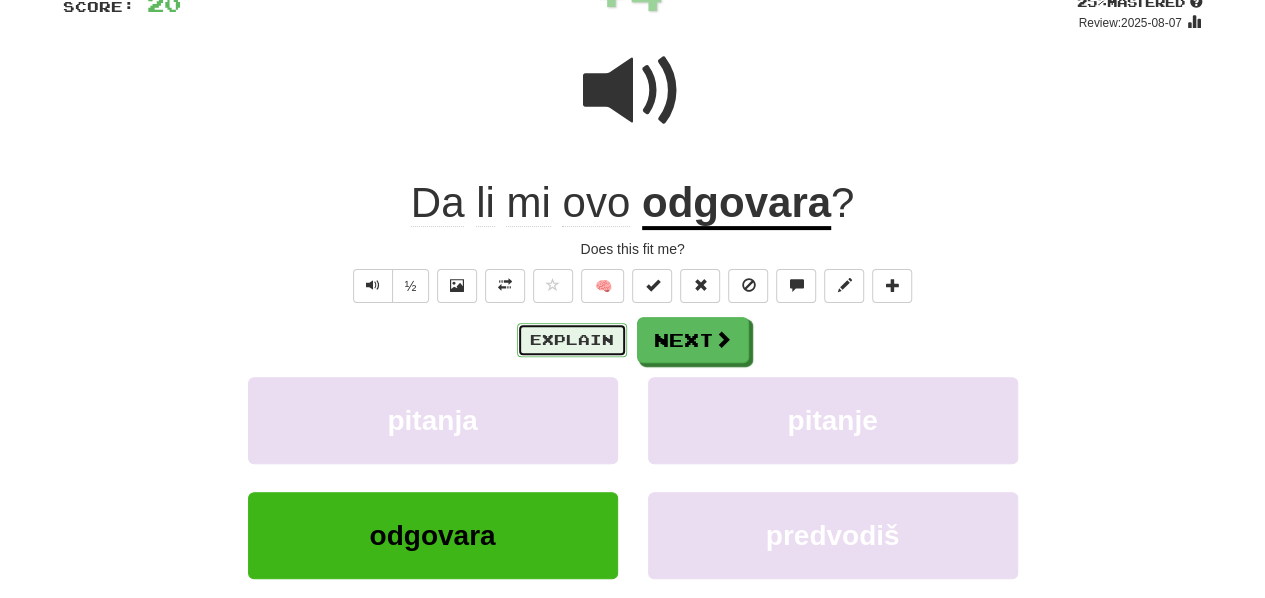 click on "Explain" at bounding box center (572, 340) 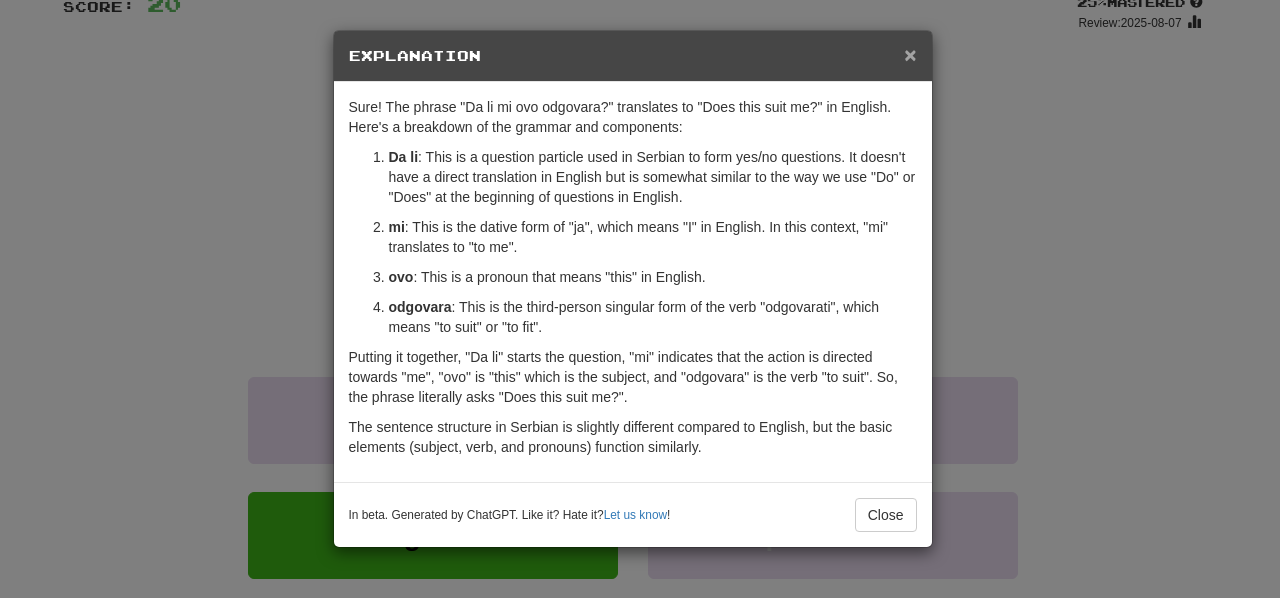 click on "×" at bounding box center [910, 54] 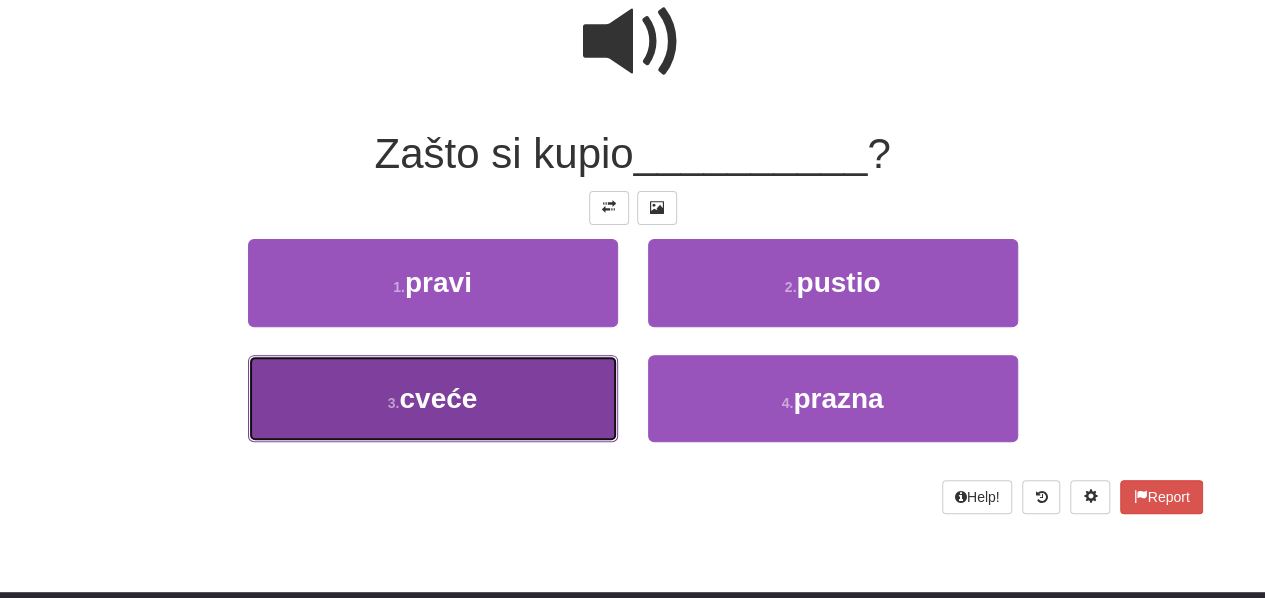 click on "3 .  cveće" at bounding box center [433, 398] 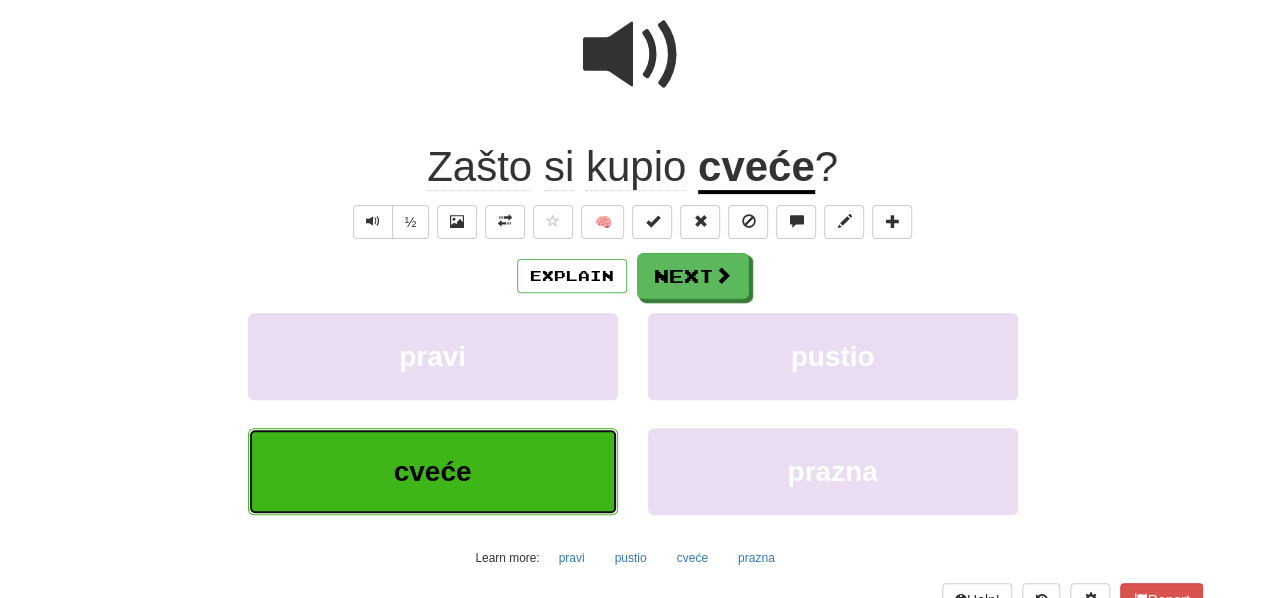 scroll, scrollTop: 208, scrollLeft: 0, axis: vertical 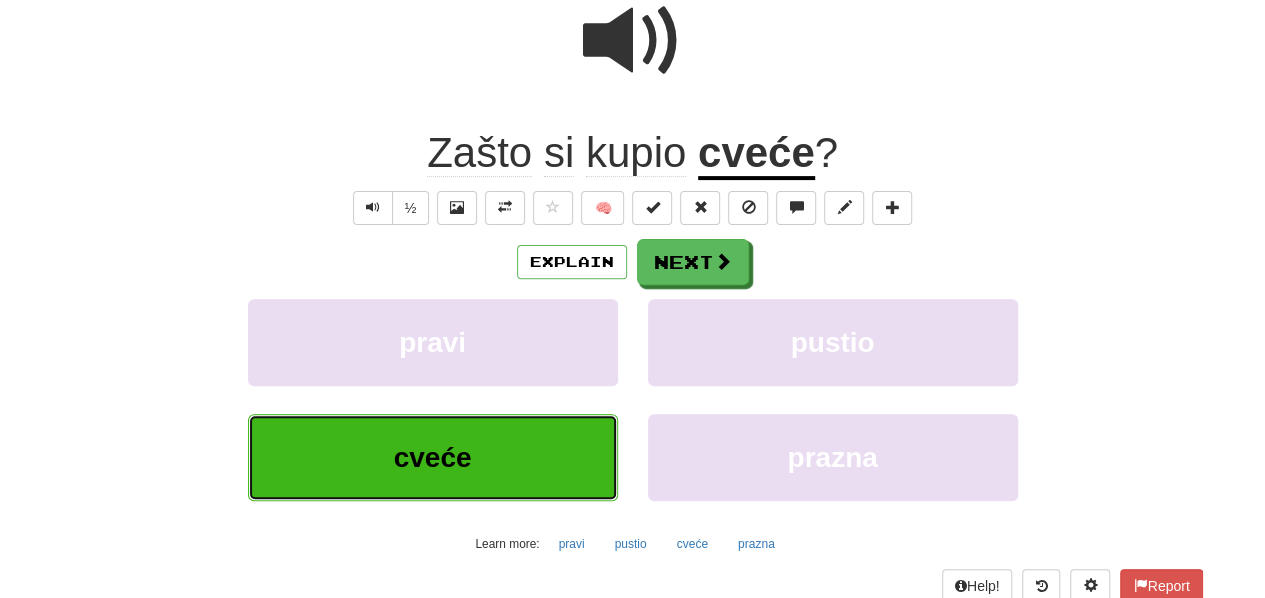 type 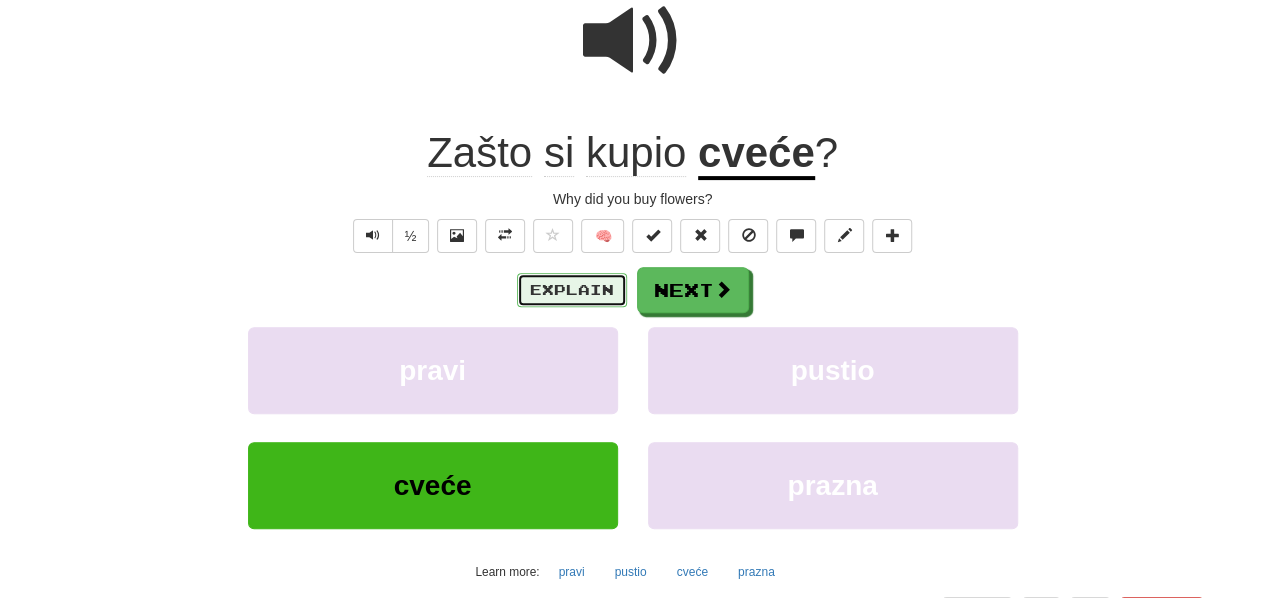 click on "Explain" at bounding box center [572, 290] 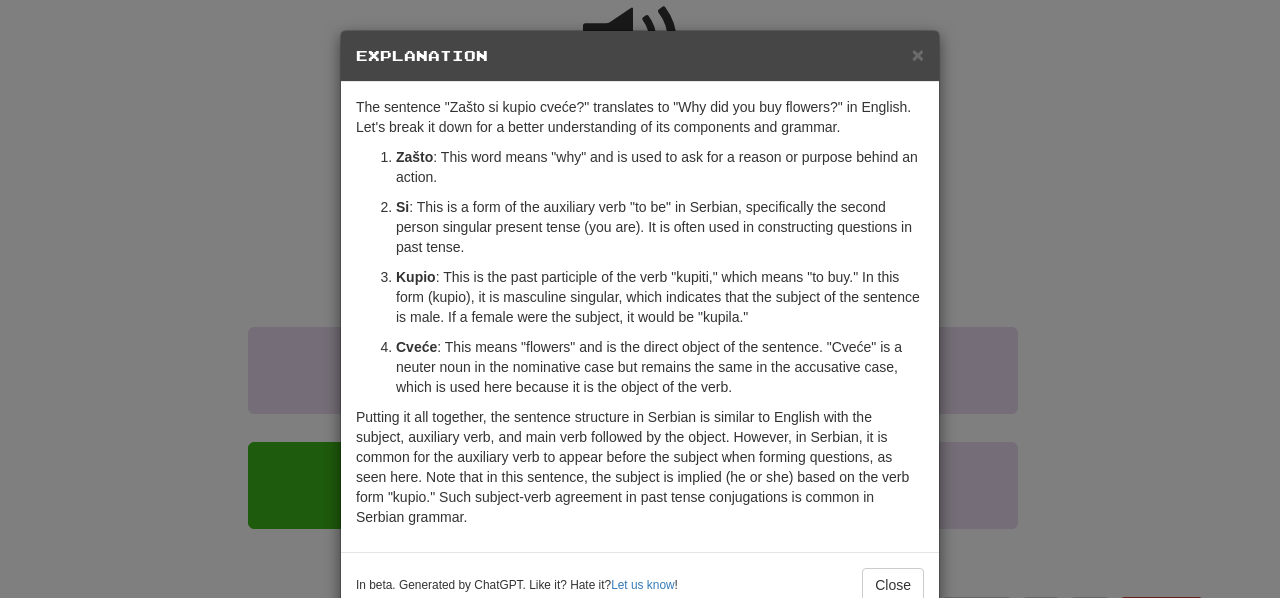 click on "Explanation" at bounding box center [640, 56] 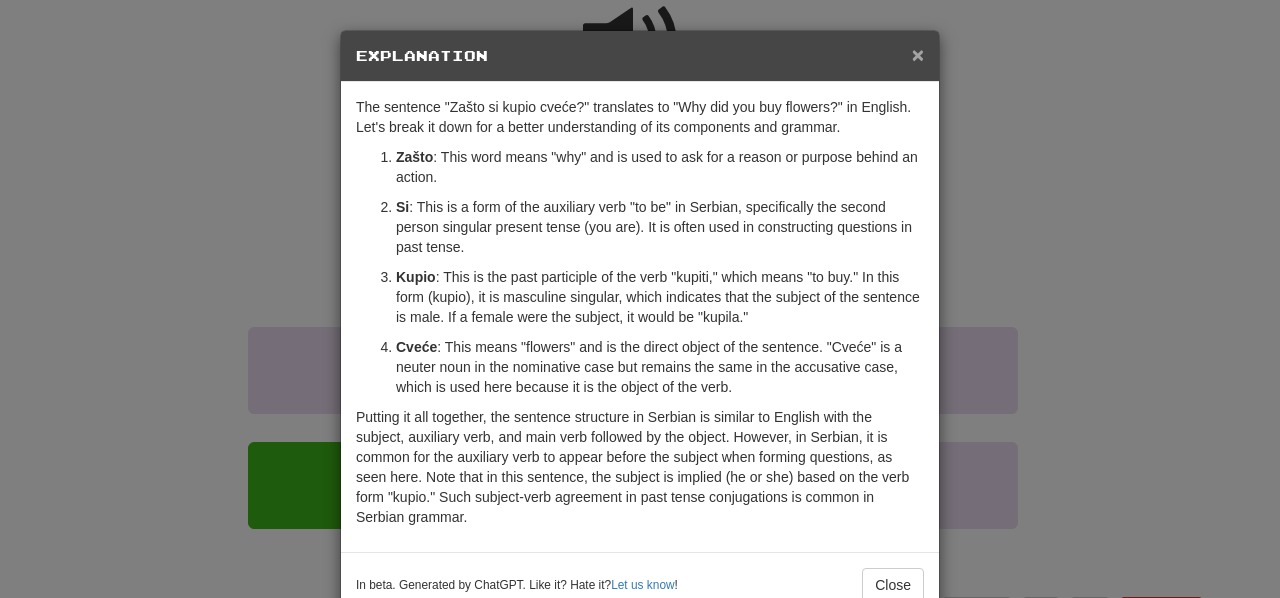 click on "×" at bounding box center [918, 54] 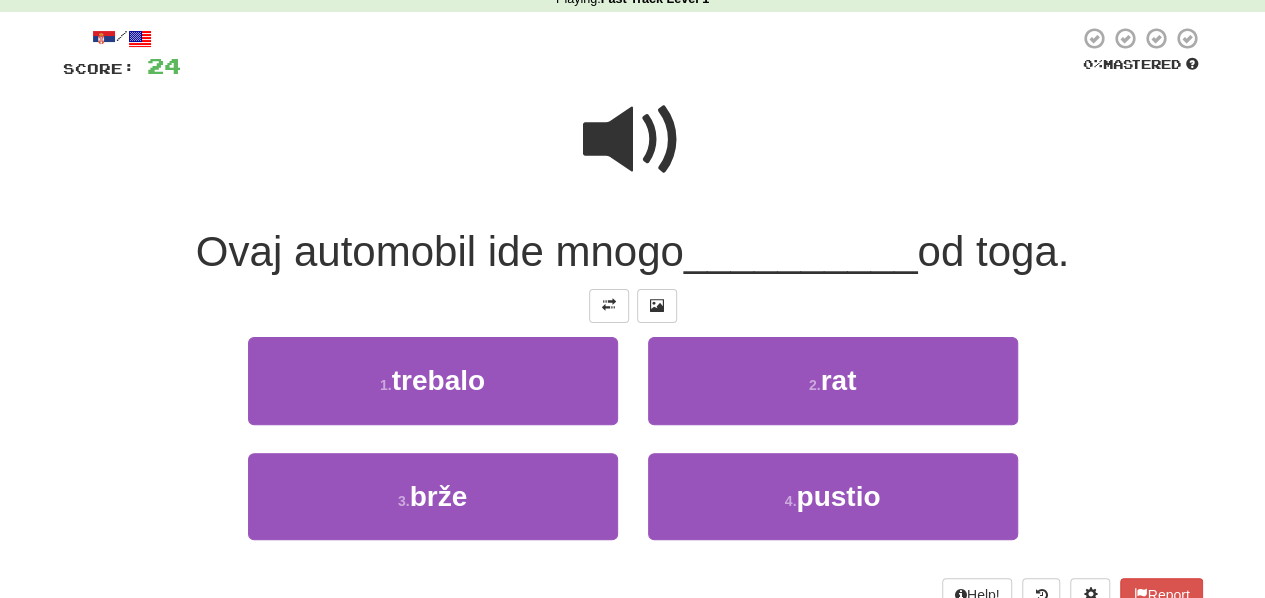 scroll, scrollTop: 120, scrollLeft: 0, axis: vertical 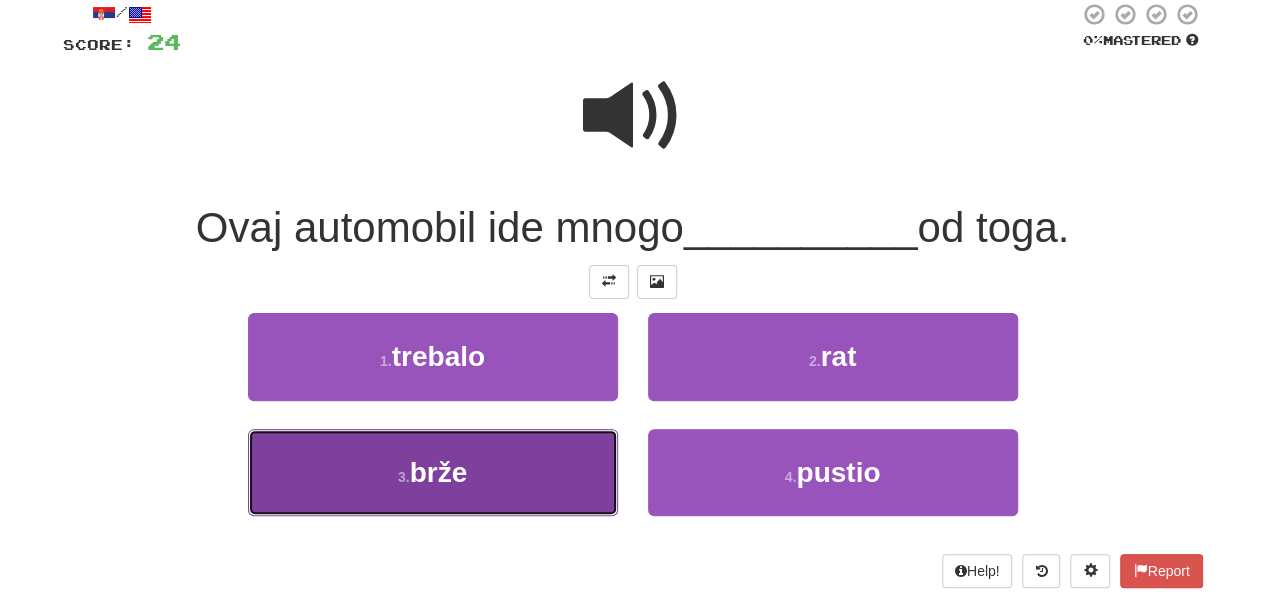 click on "3 .  brže" at bounding box center (433, 472) 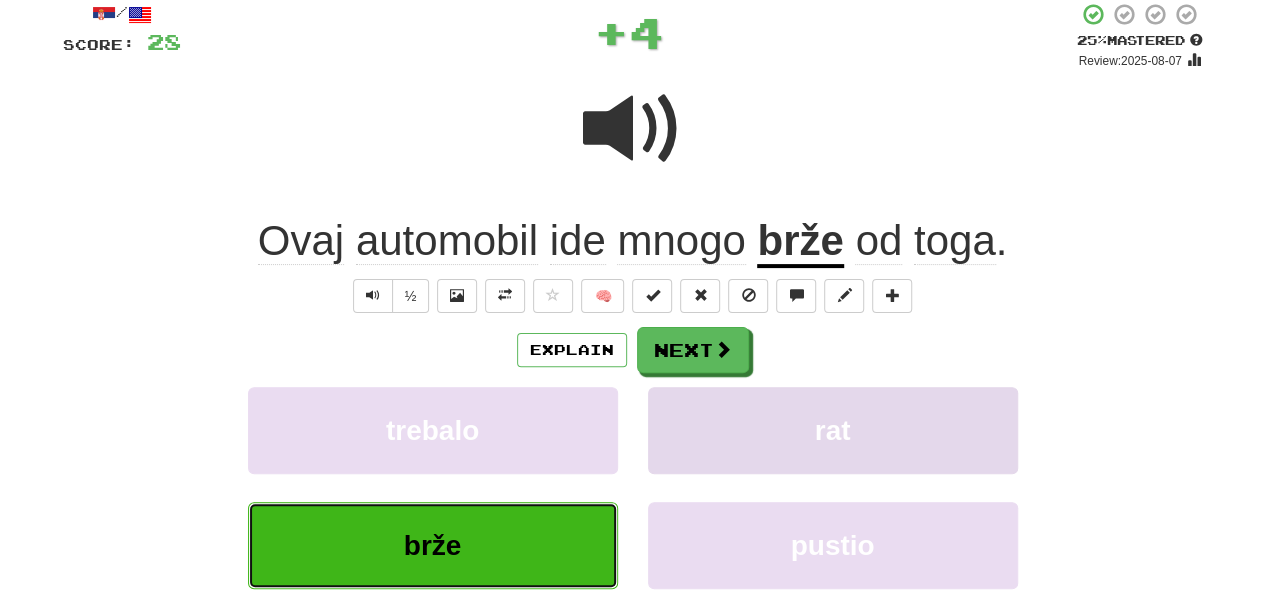 type 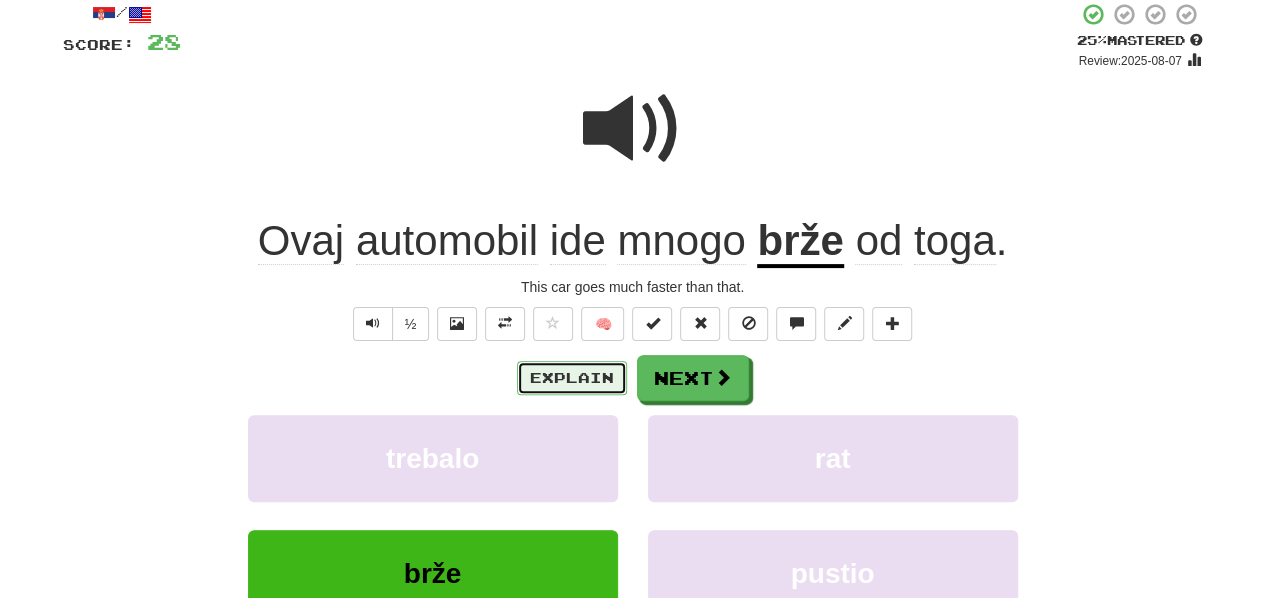 click on "Explain" at bounding box center (572, 378) 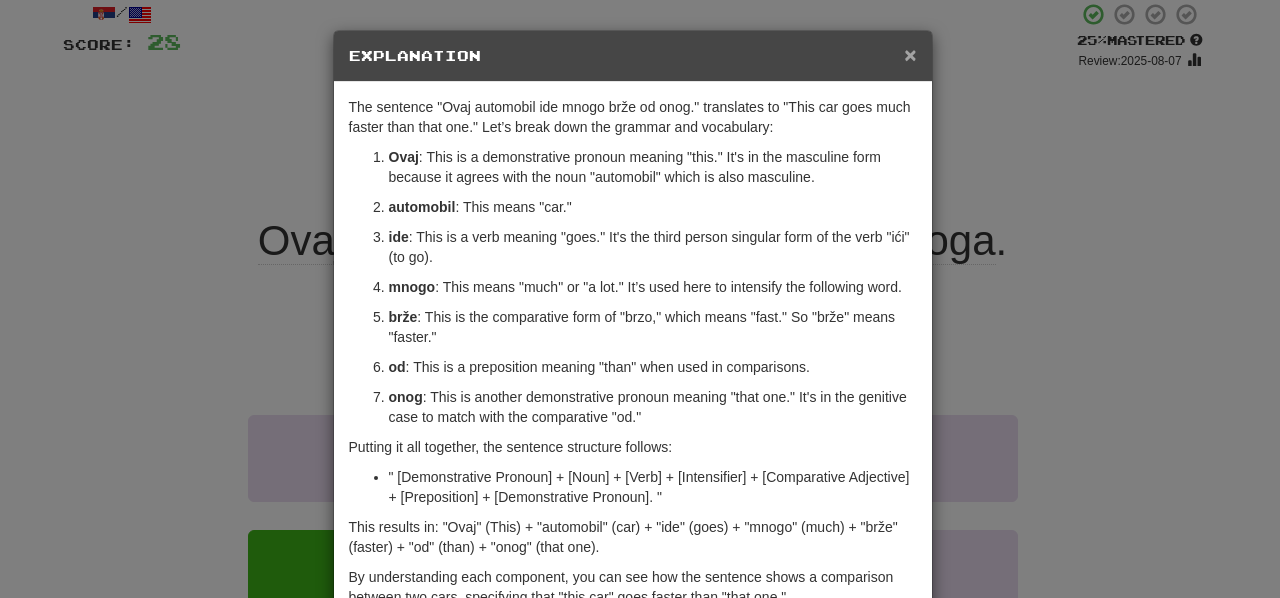 click on "×" at bounding box center [910, 54] 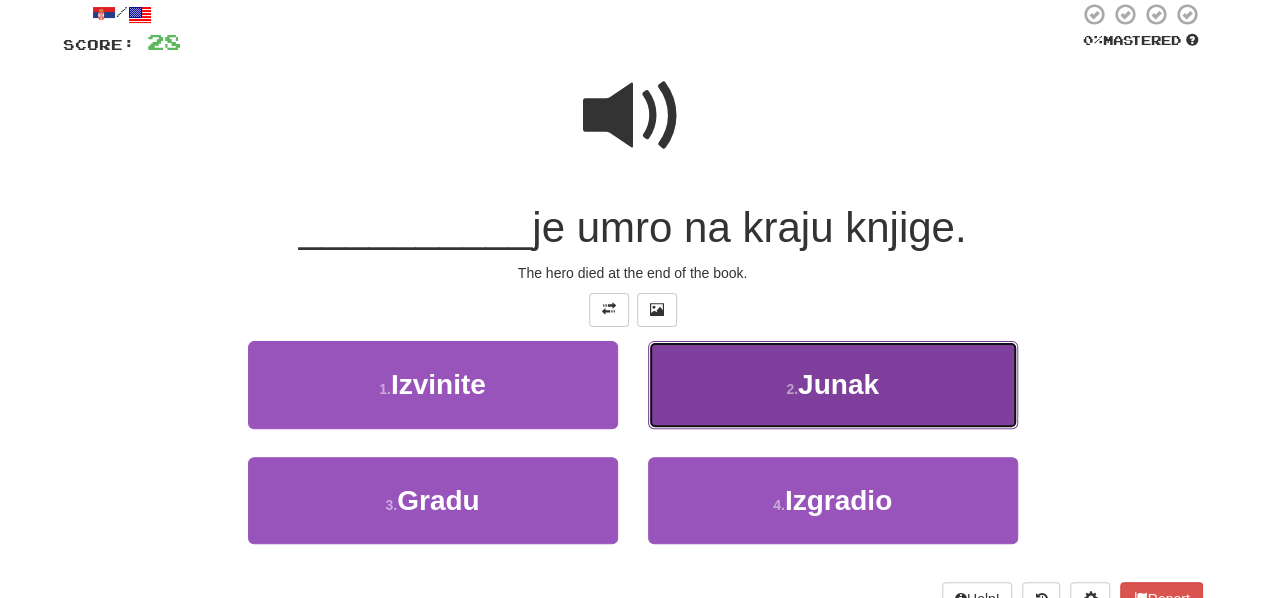 click on "Junak" at bounding box center [838, 384] 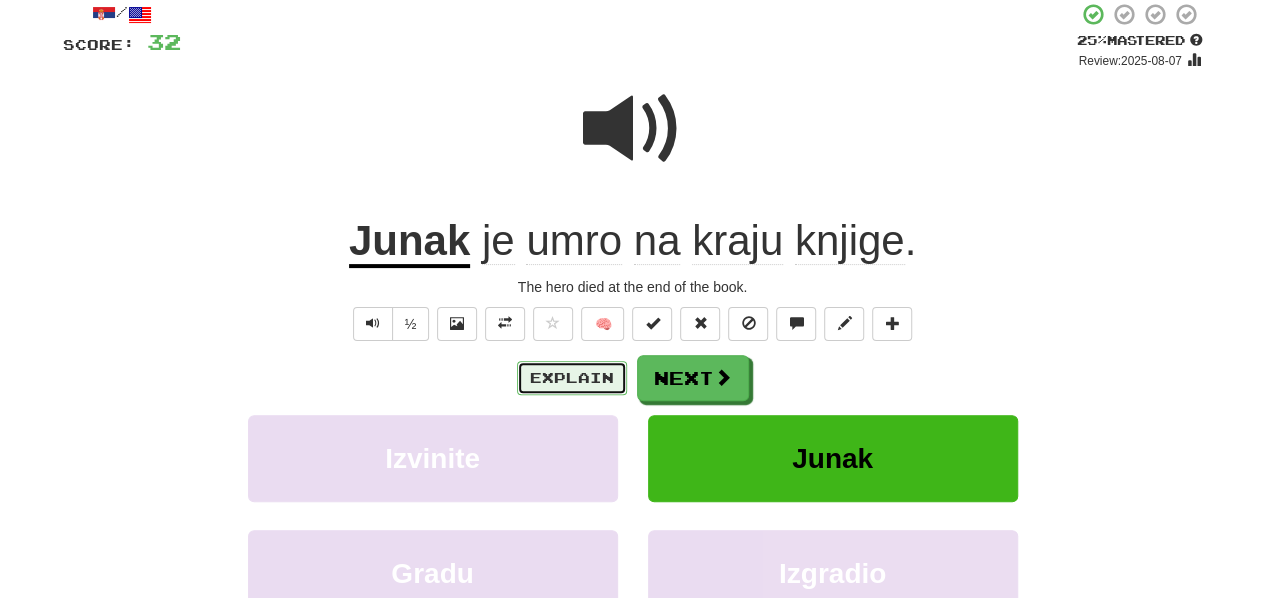 click on "Explain" at bounding box center [572, 378] 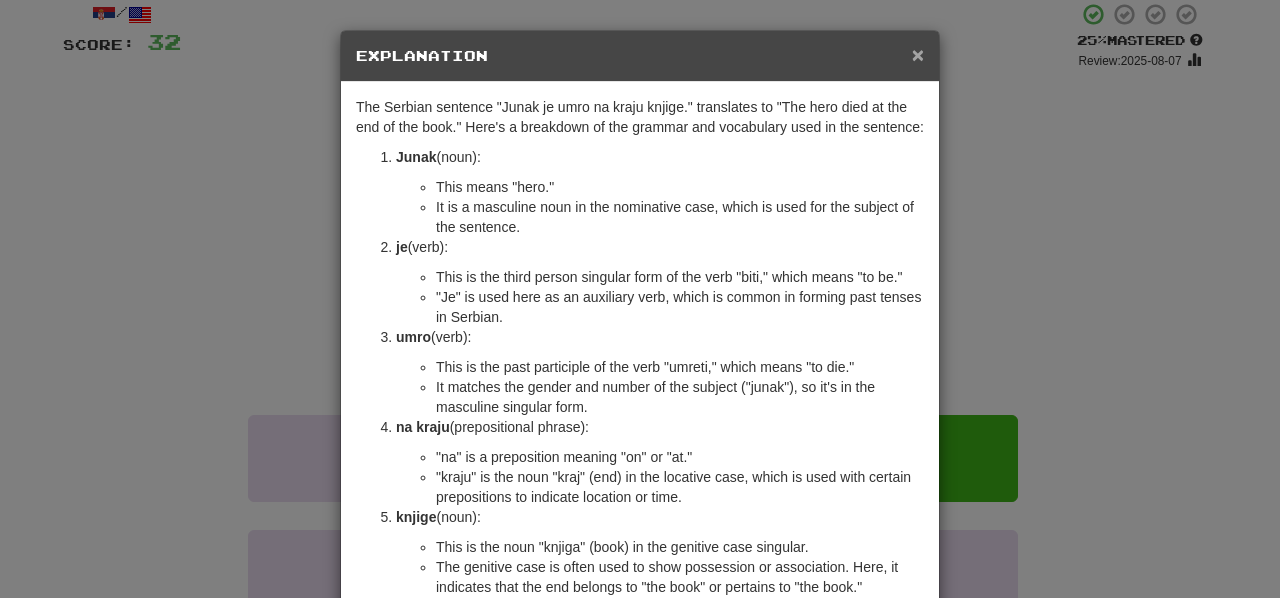 click on "×" at bounding box center [918, 54] 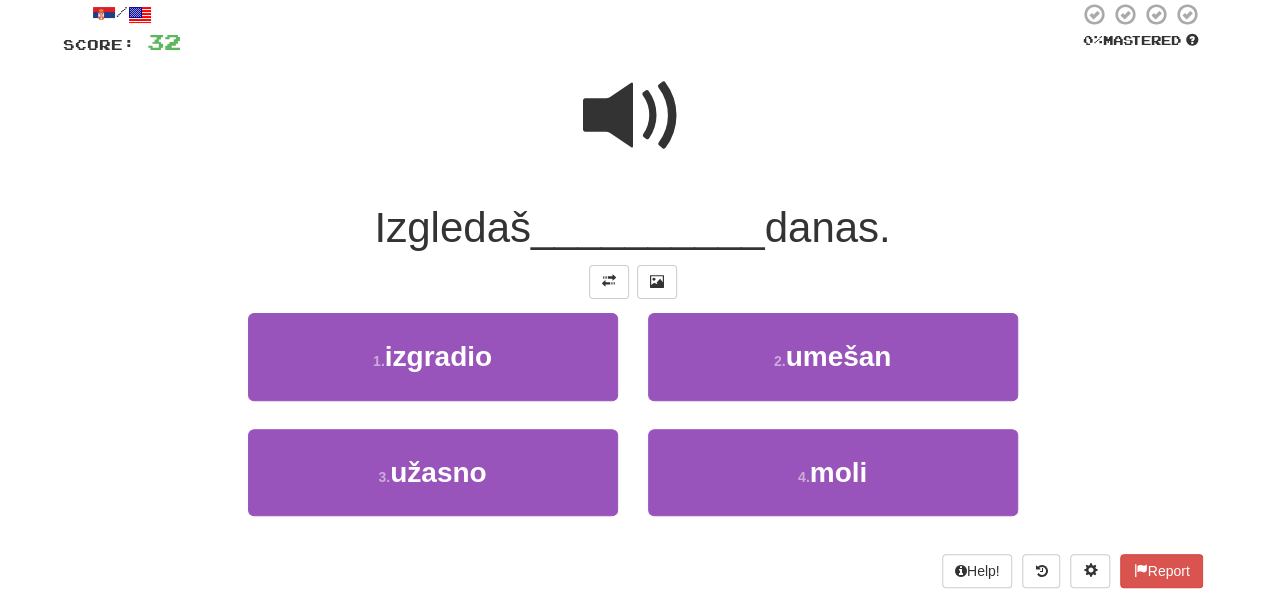 click at bounding box center [633, 116] 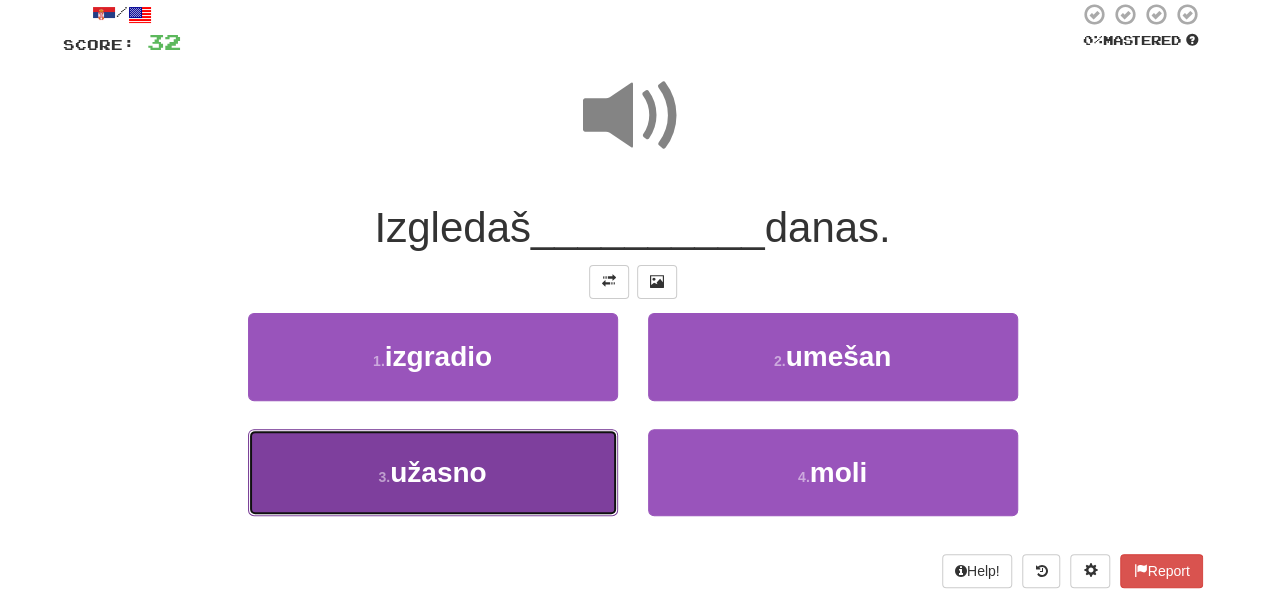 click on "3 .  užasno" at bounding box center (433, 472) 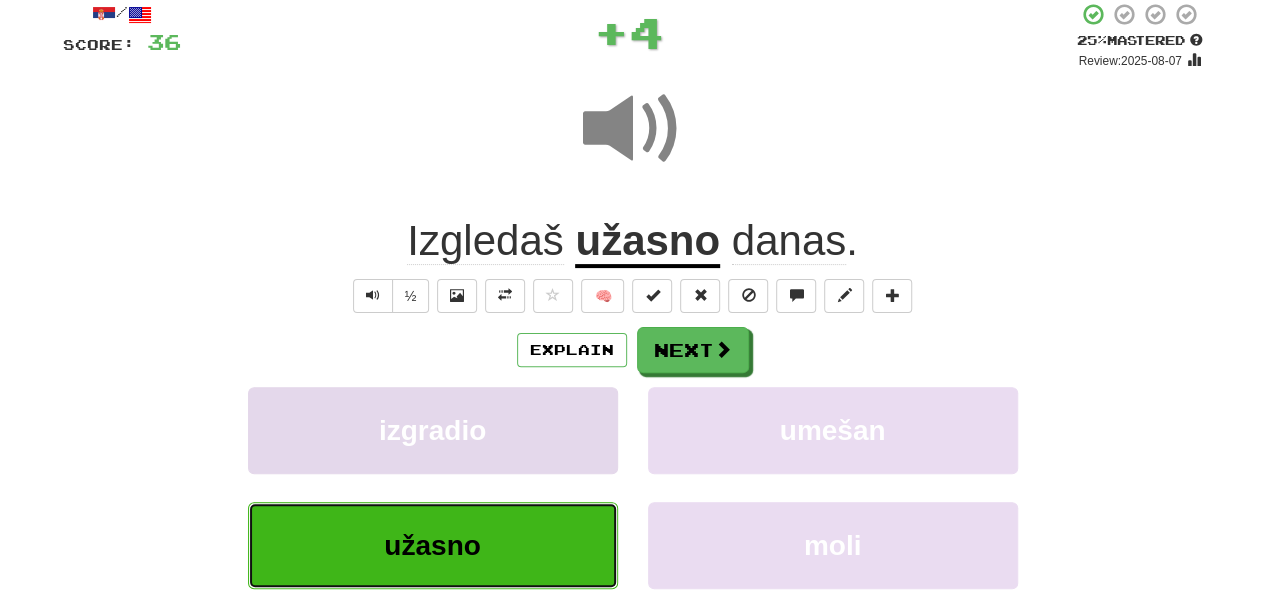 type 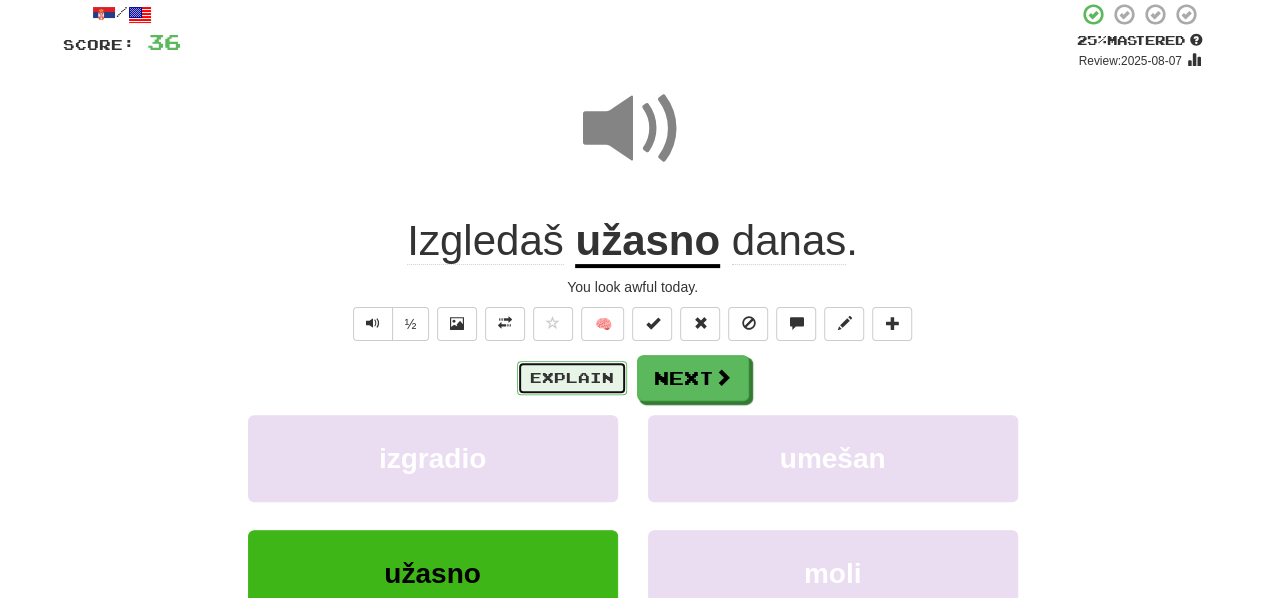 click on "Explain" at bounding box center [572, 378] 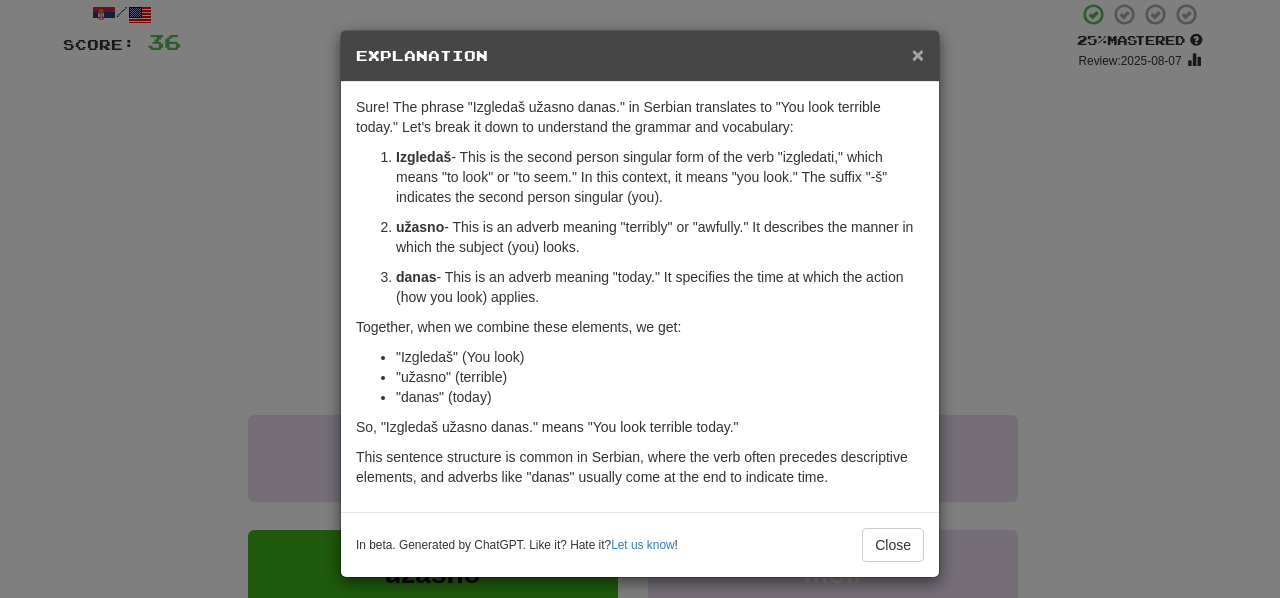 click on "×" at bounding box center (918, 54) 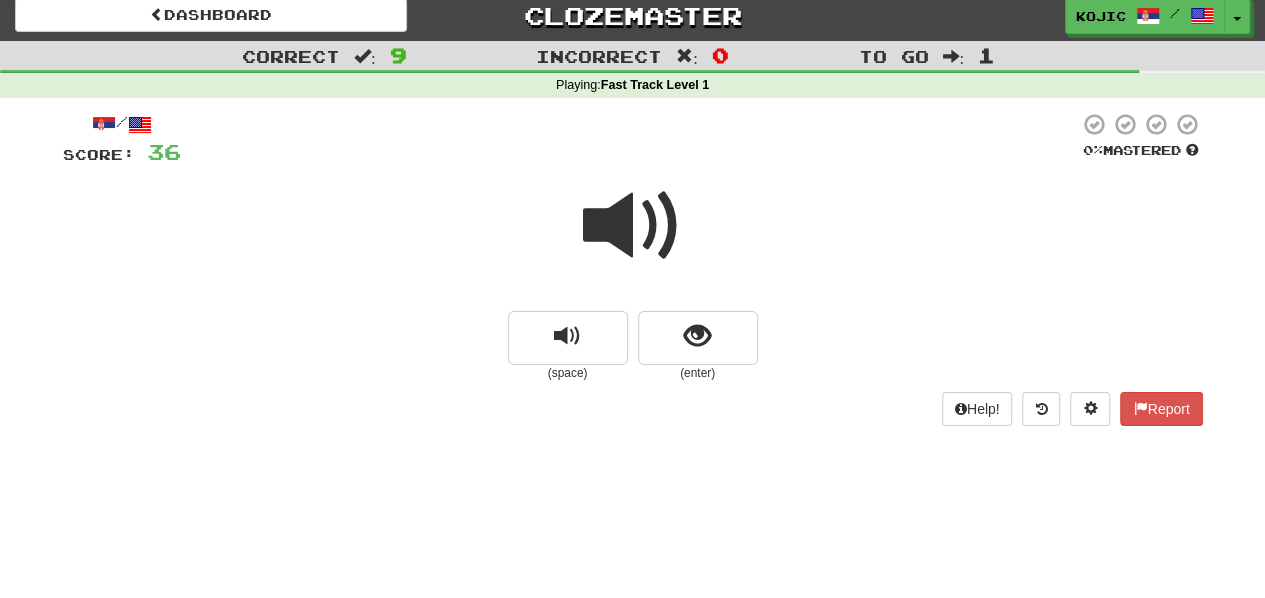 scroll, scrollTop: 0, scrollLeft: 0, axis: both 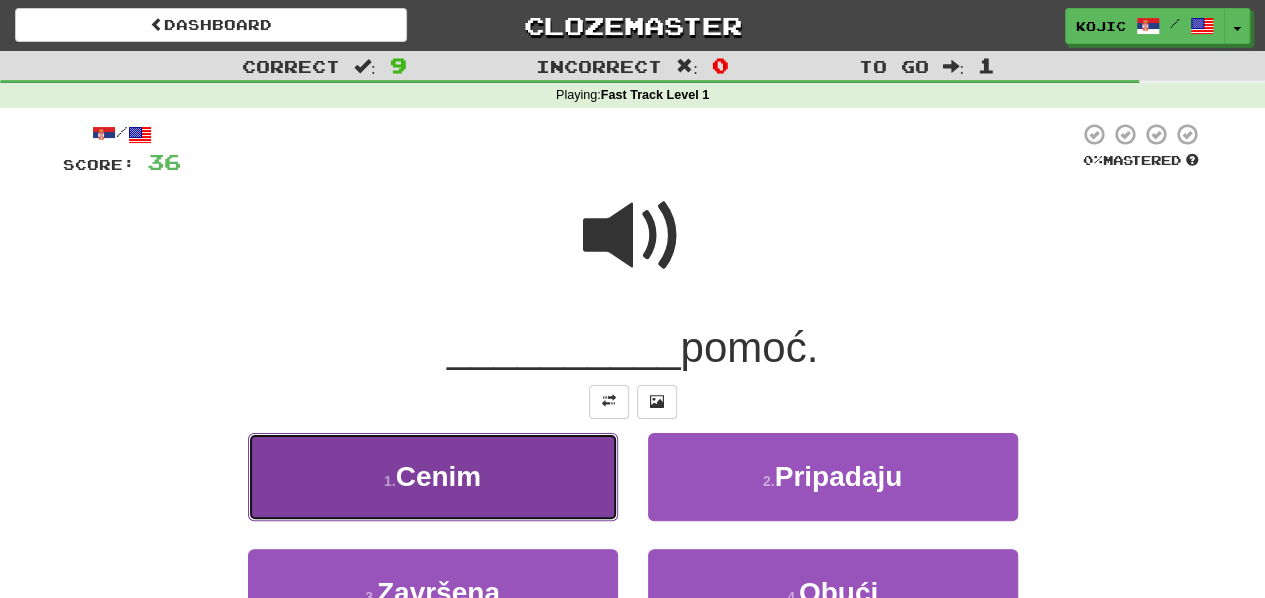 click on "1 .  Cenim" at bounding box center [433, 476] 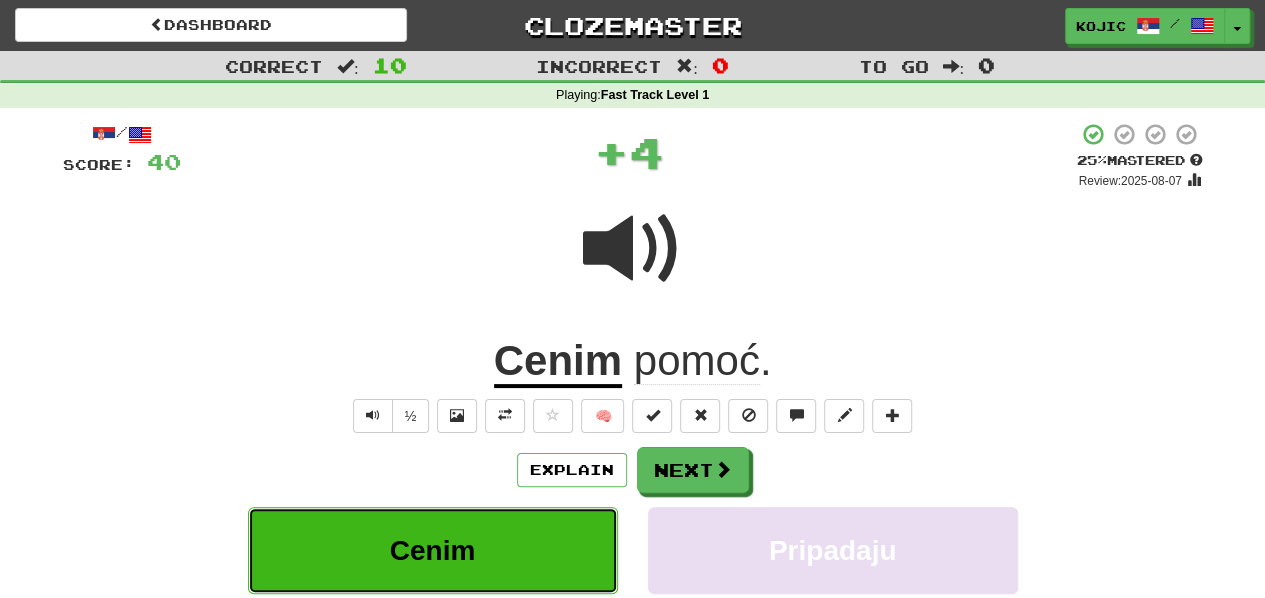 type 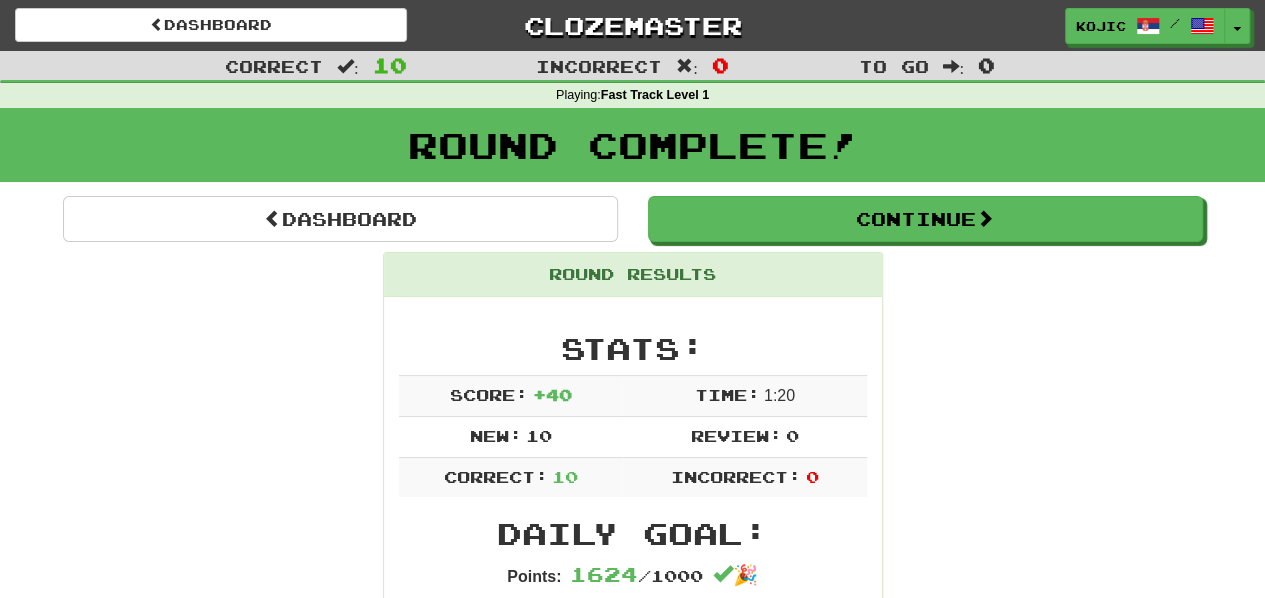 click on "Dashboard
Clozemaster
[NAME]
/
Toggle Dropdown
Dashboard
Leaderboard
Activity Feed
Notifications
Profile
Discussions
Polski
/
English
Streak:
0
Review:
0
Points Today: 0
Srpski
/
English
Streak:
15
Review:
0
Daily Goal:  1584 /1000
العربية
/
English
Streak:
0
Review:
1
Points Today: 0
Languages
Account
Logout
[NAME]
/
Toggle Dropdown
Dashboard
Leaderboard
Activity Feed
Notifications
Profile
Discussions
Polski
/
English
Streak:
0
Review:
0
Points Today: 0
Srpski
/
English
Streak:
15
Review:
0
Daily Goal:  1584 /1000
العربية
/" at bounding box center (632, 22) 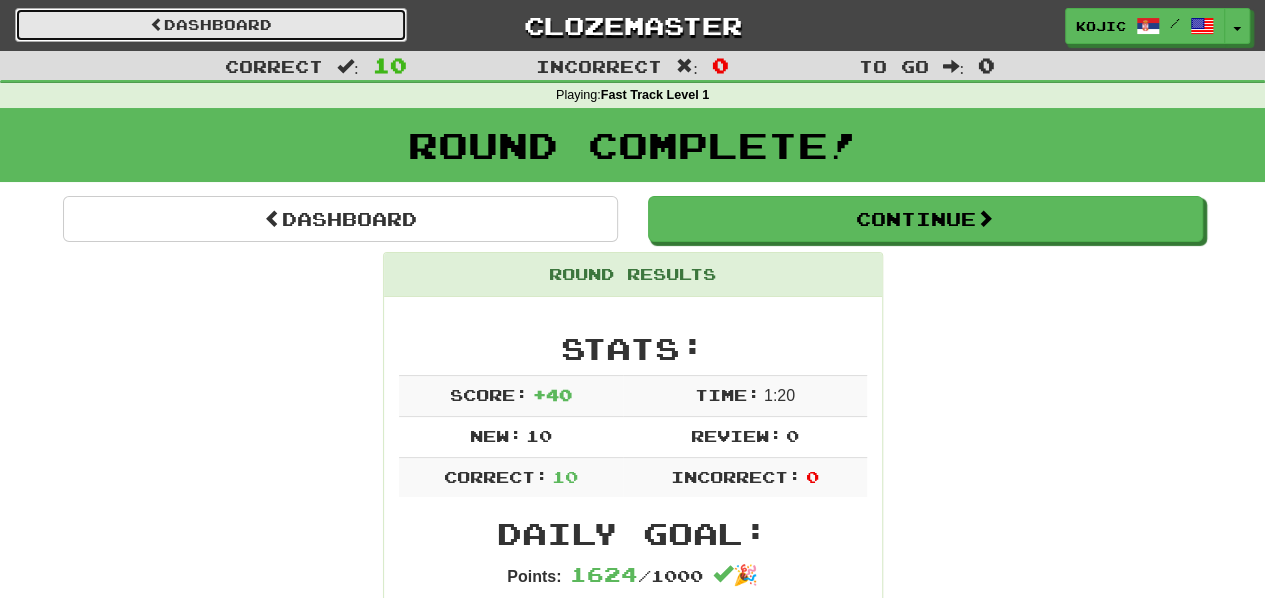 click on "Dashboard" at bounding box center (211, 25) 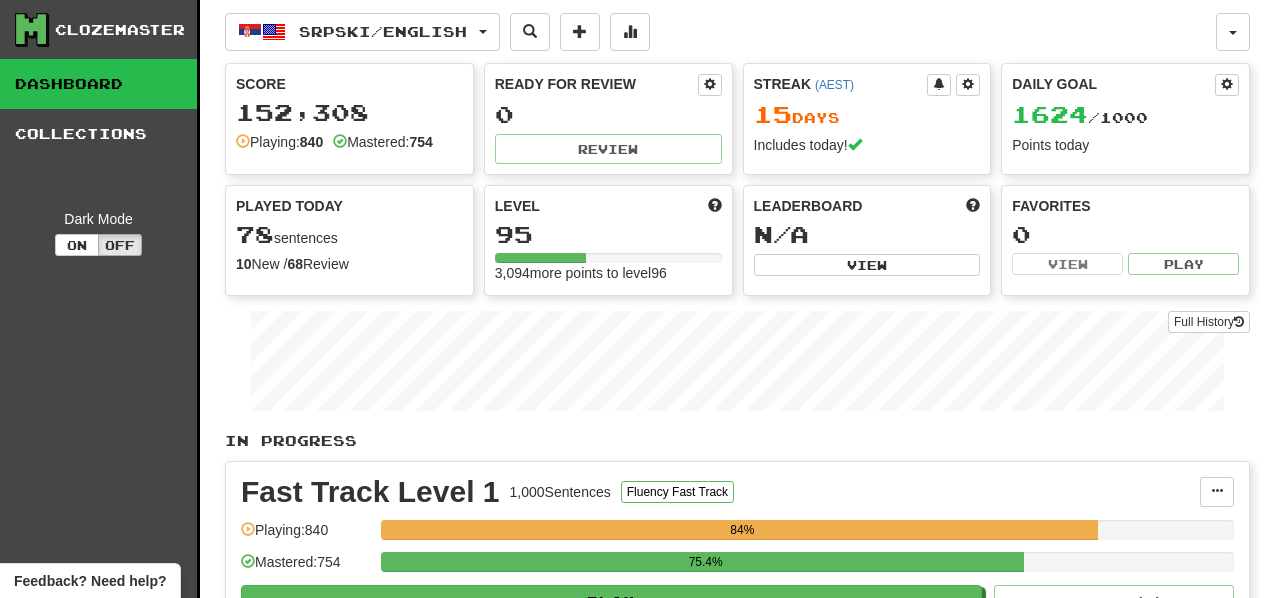 scroll, scrollTop: 0, scrollLeft: 0, axis: both 